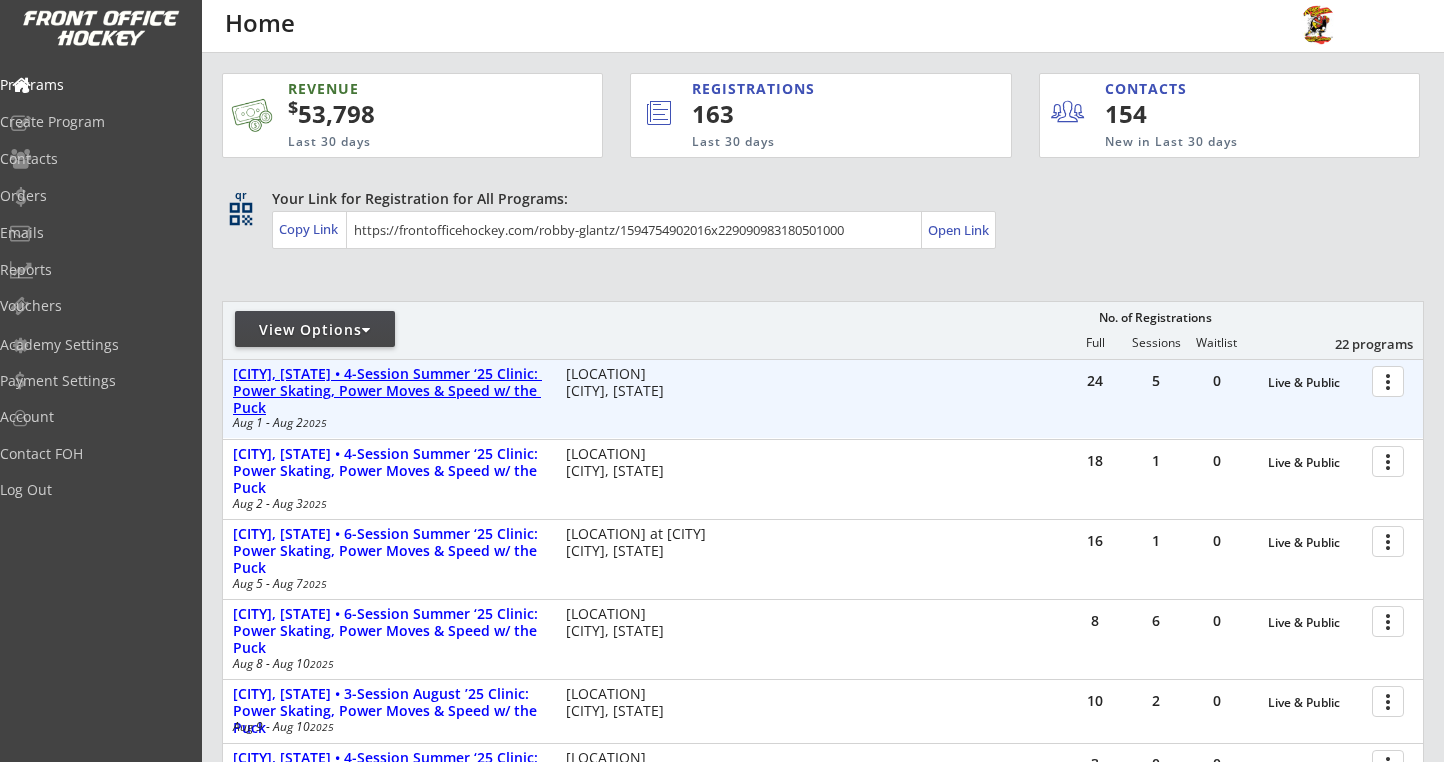 scroll, scrollTop: 0, scrollLeft: 0, axis: both 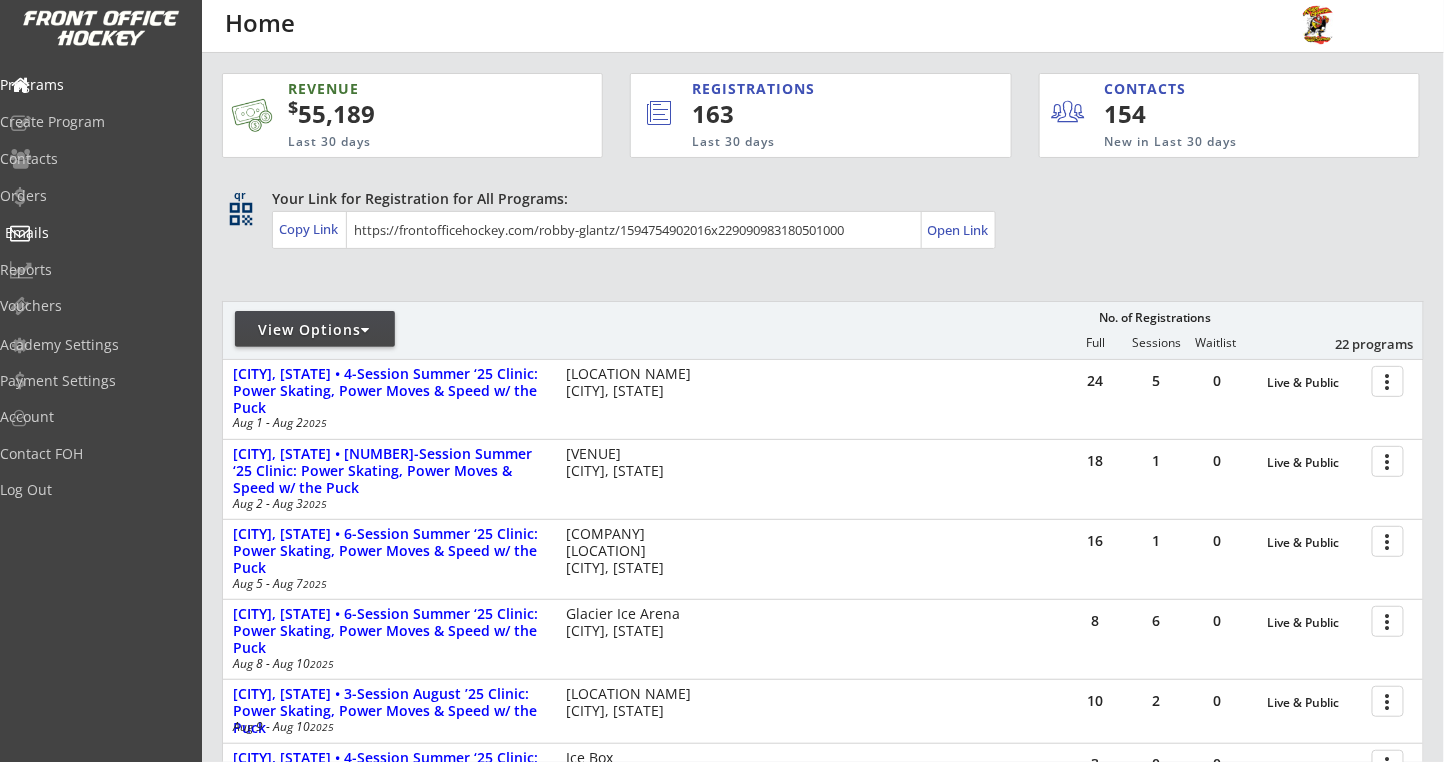 click on "Emails" at bounding box center (95, 233) 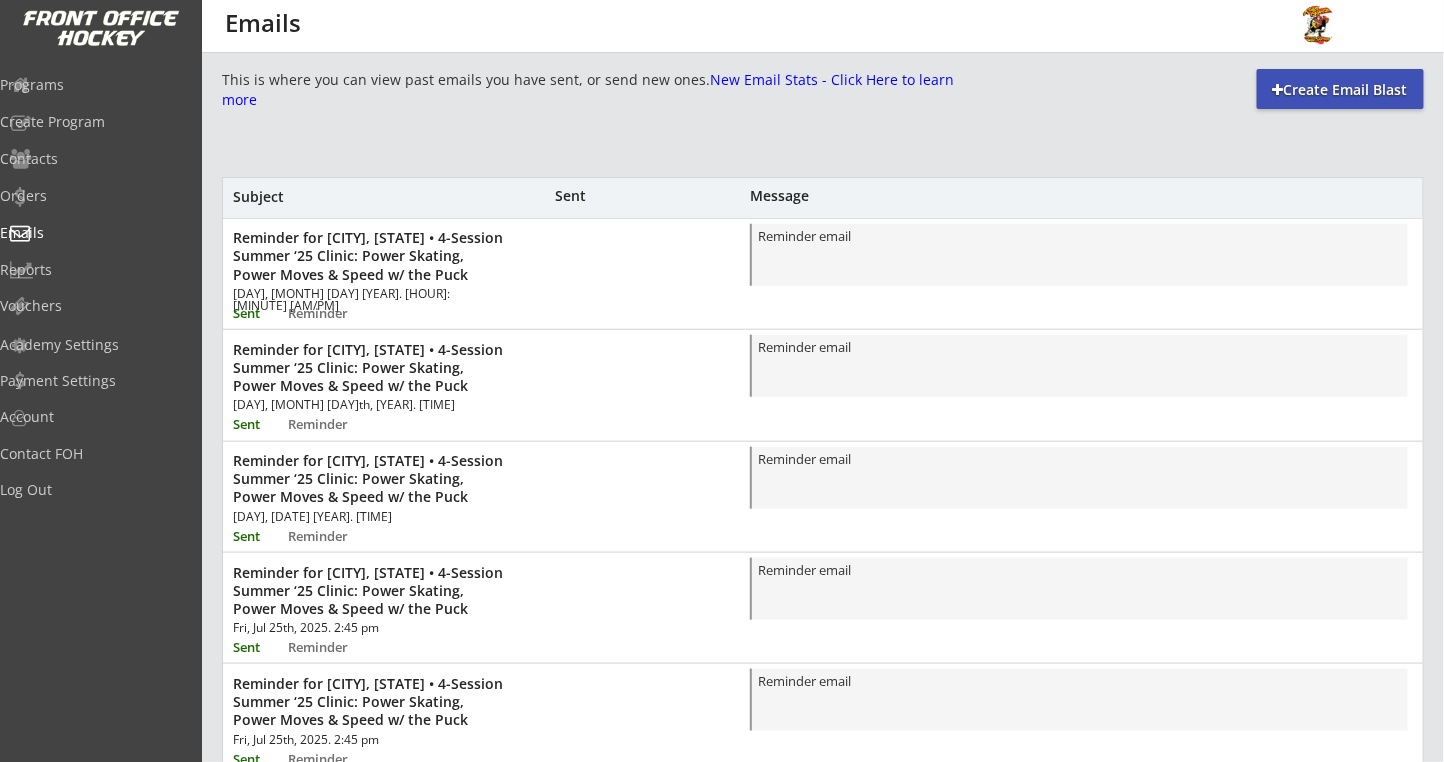 scroll, scrollTop: 0, scrollLeft: 0, axis: both 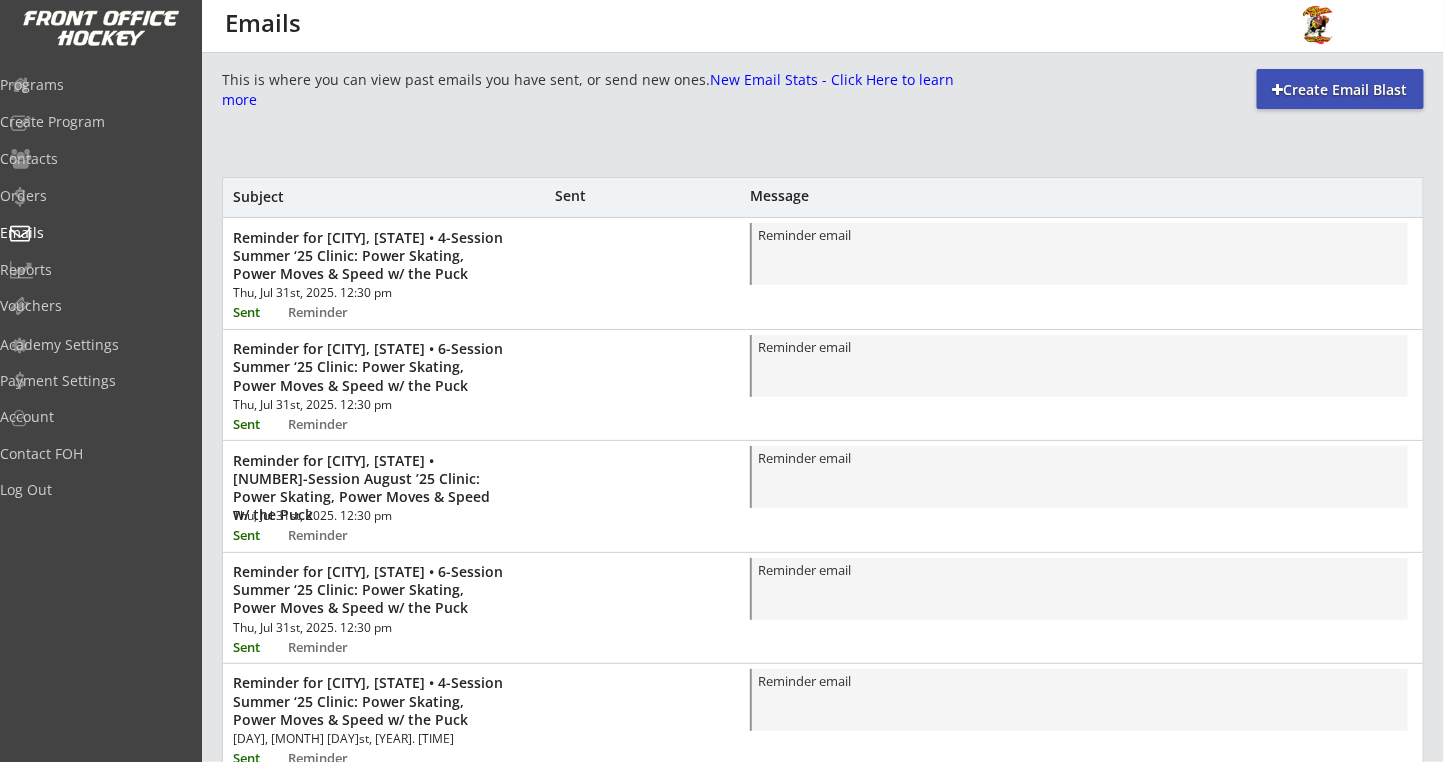 click on "Reminder for [CITY], [STATE] • 4-Session Summer ‘25 Clinic: Power Skating, Power Moves & Speed w/ the Puck" at bounding box center (369, 256) 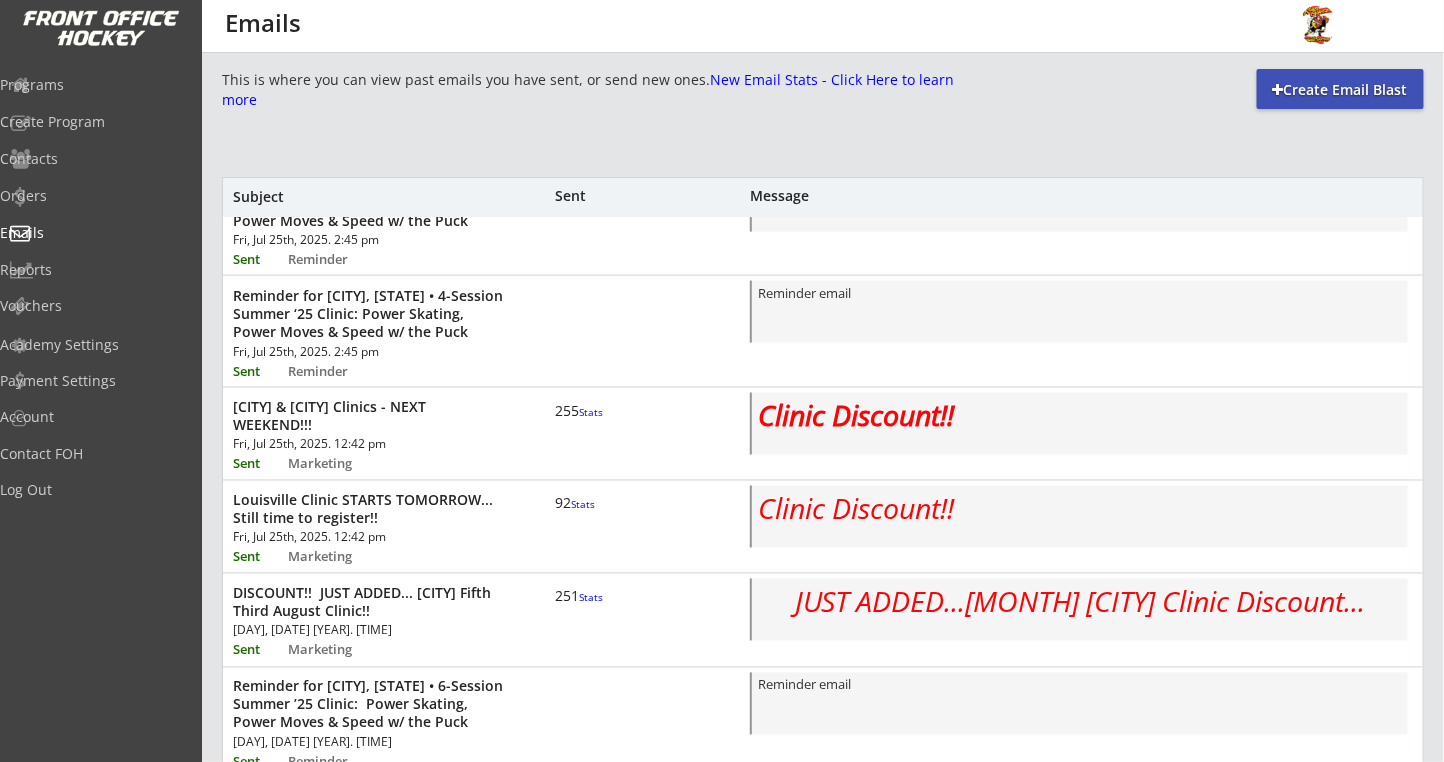 scroll, scrollTop: 1200, scrollLeft: 0, axis: vertical 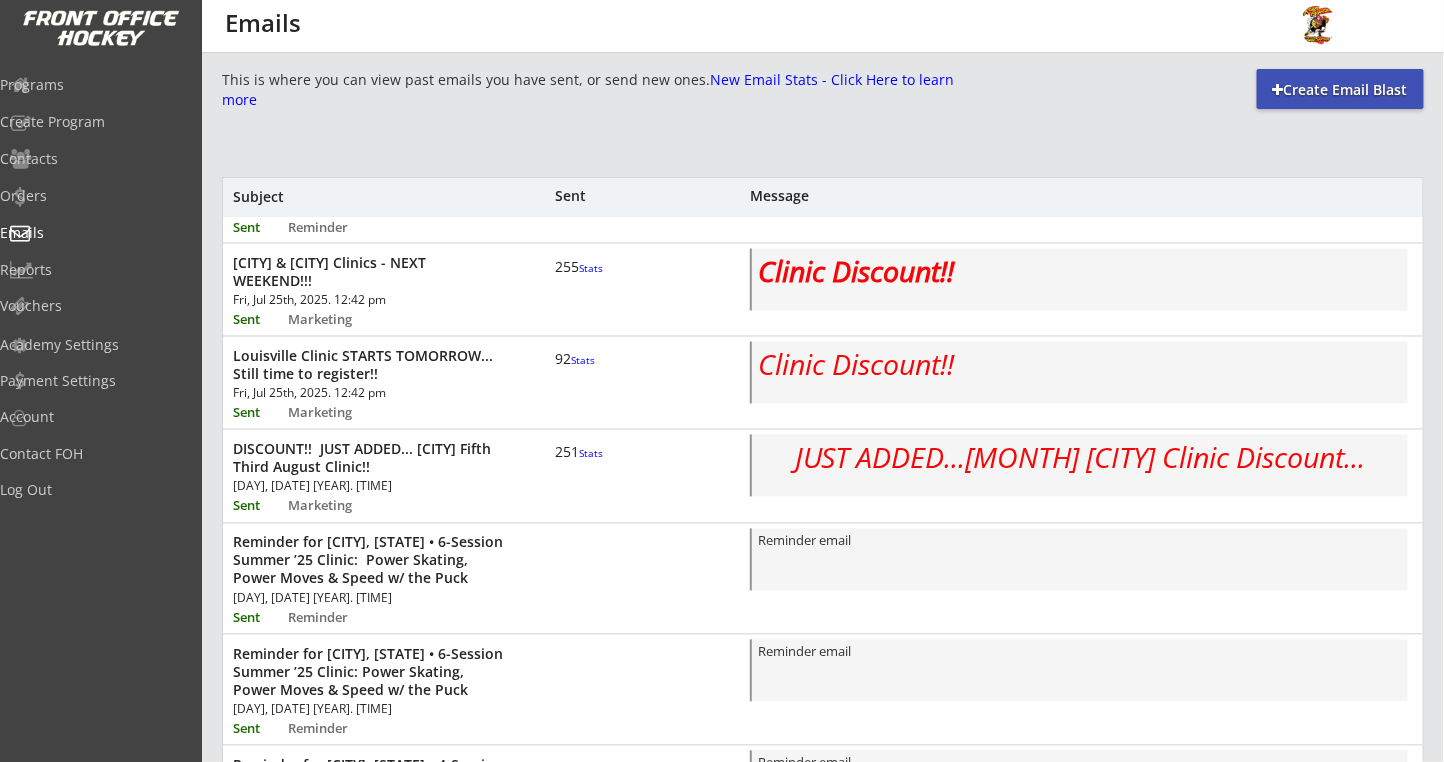 click on "Stats" at bounding box center [591, 268] 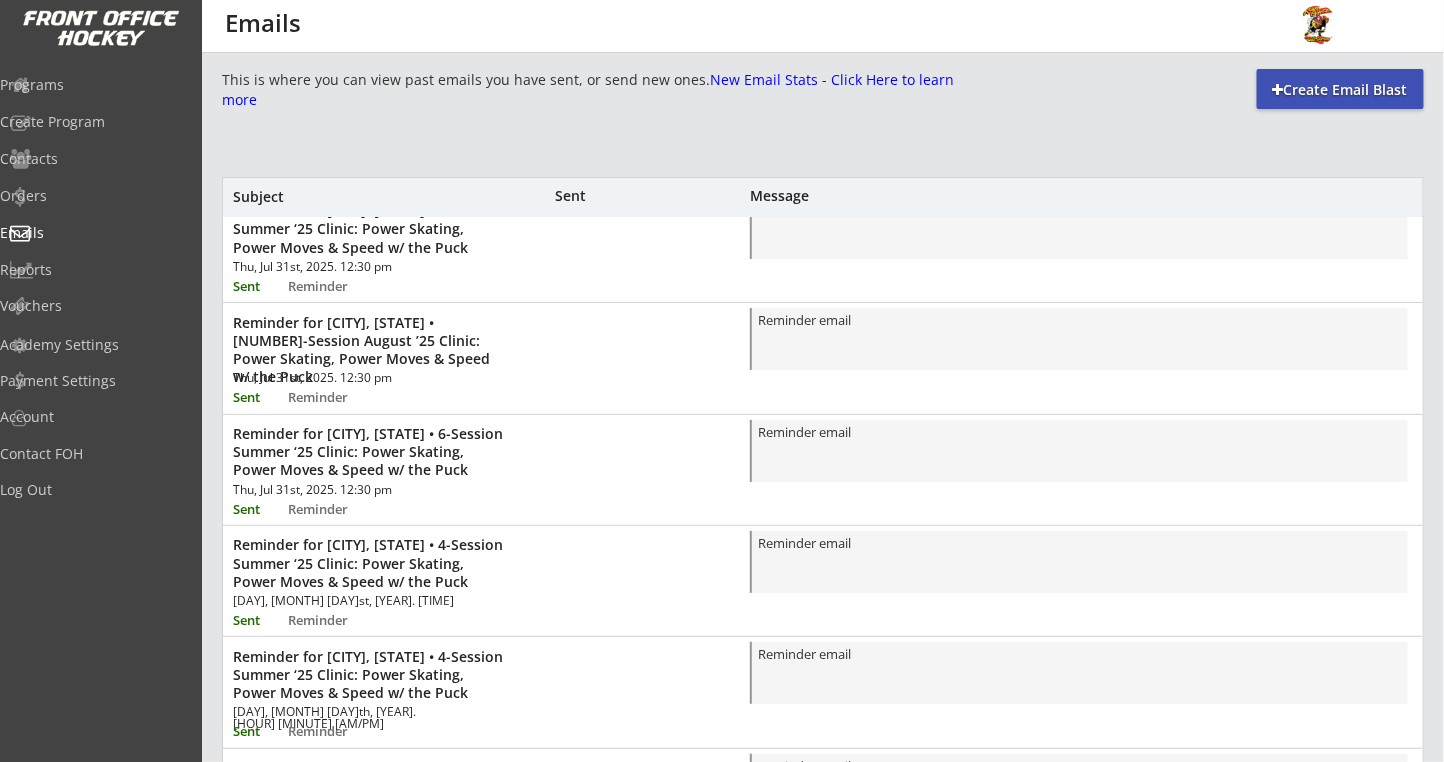 scroll, scrollTop: 0, scrollLeft: 0, axis: both 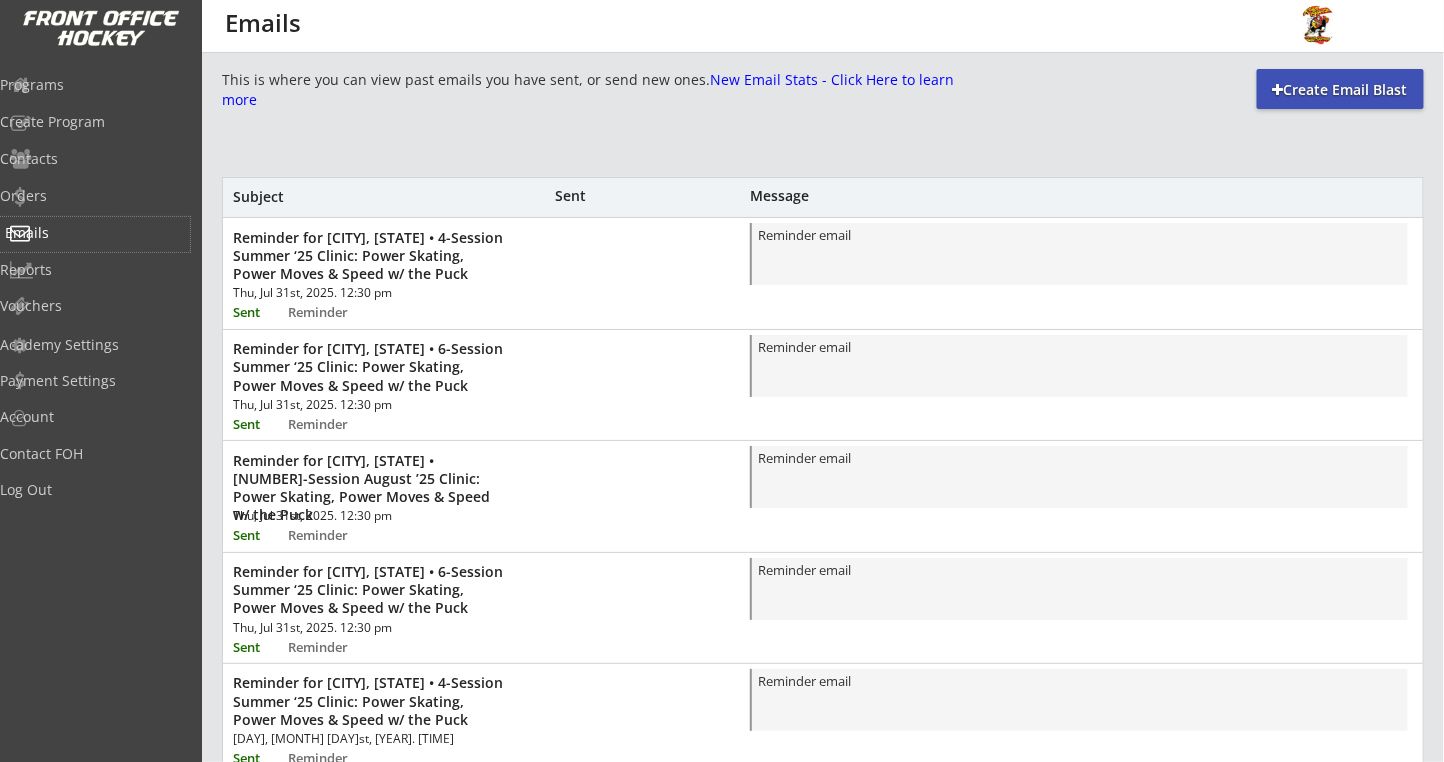 click on "Emails" at bounding box center (95, 233) 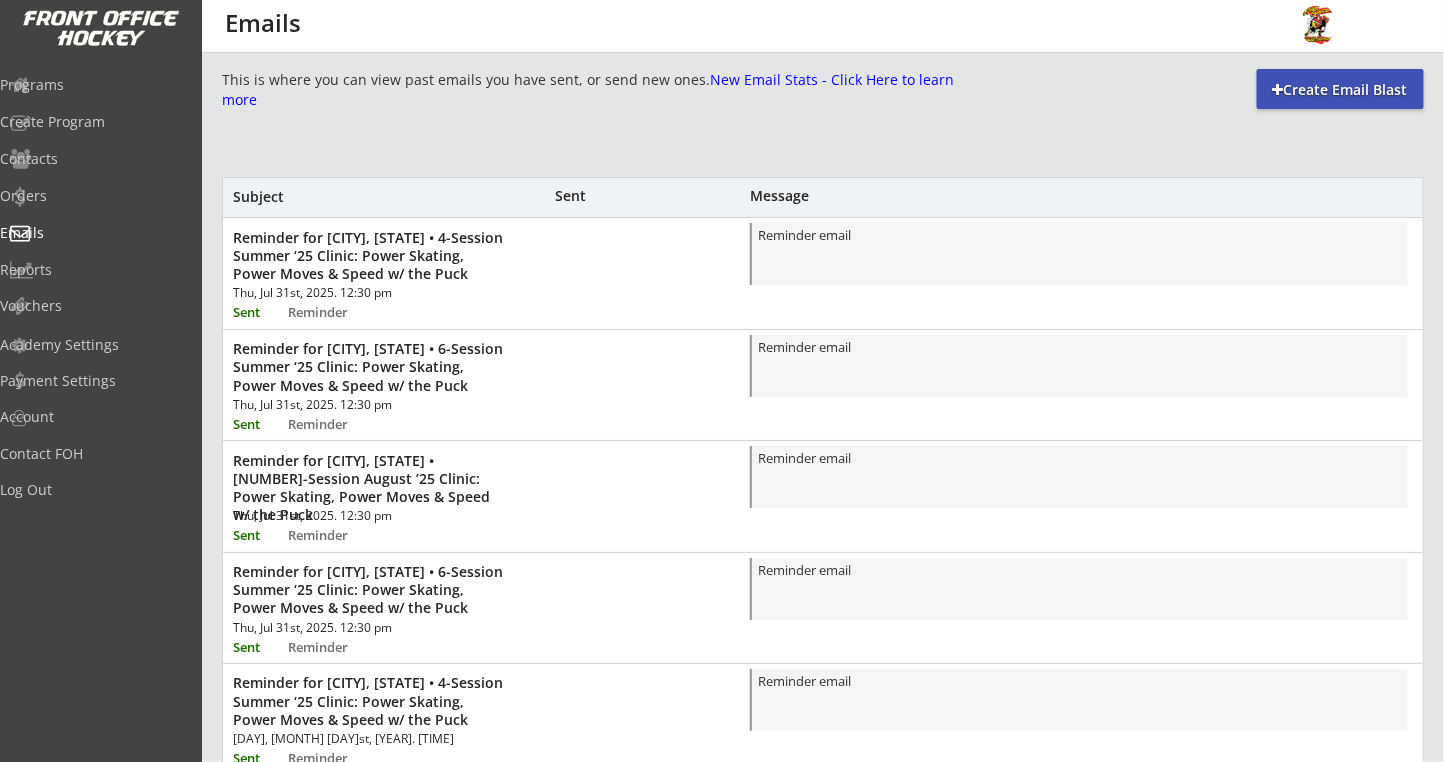 click on "Create Email Blast" at bounding box center [1340, 90] 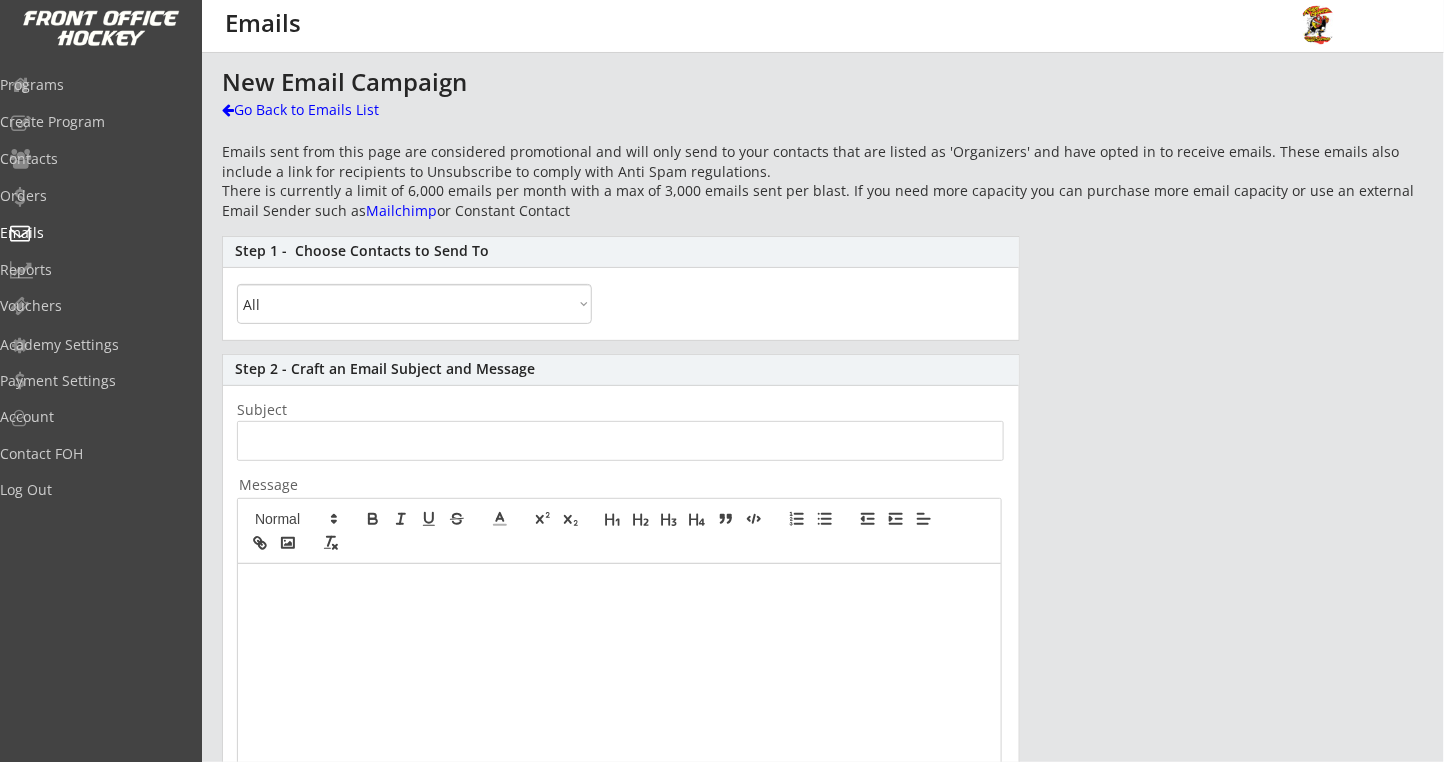 click on "All By Specific Programs Within Birth Year Range By Location" at bounding box center (414, 304) 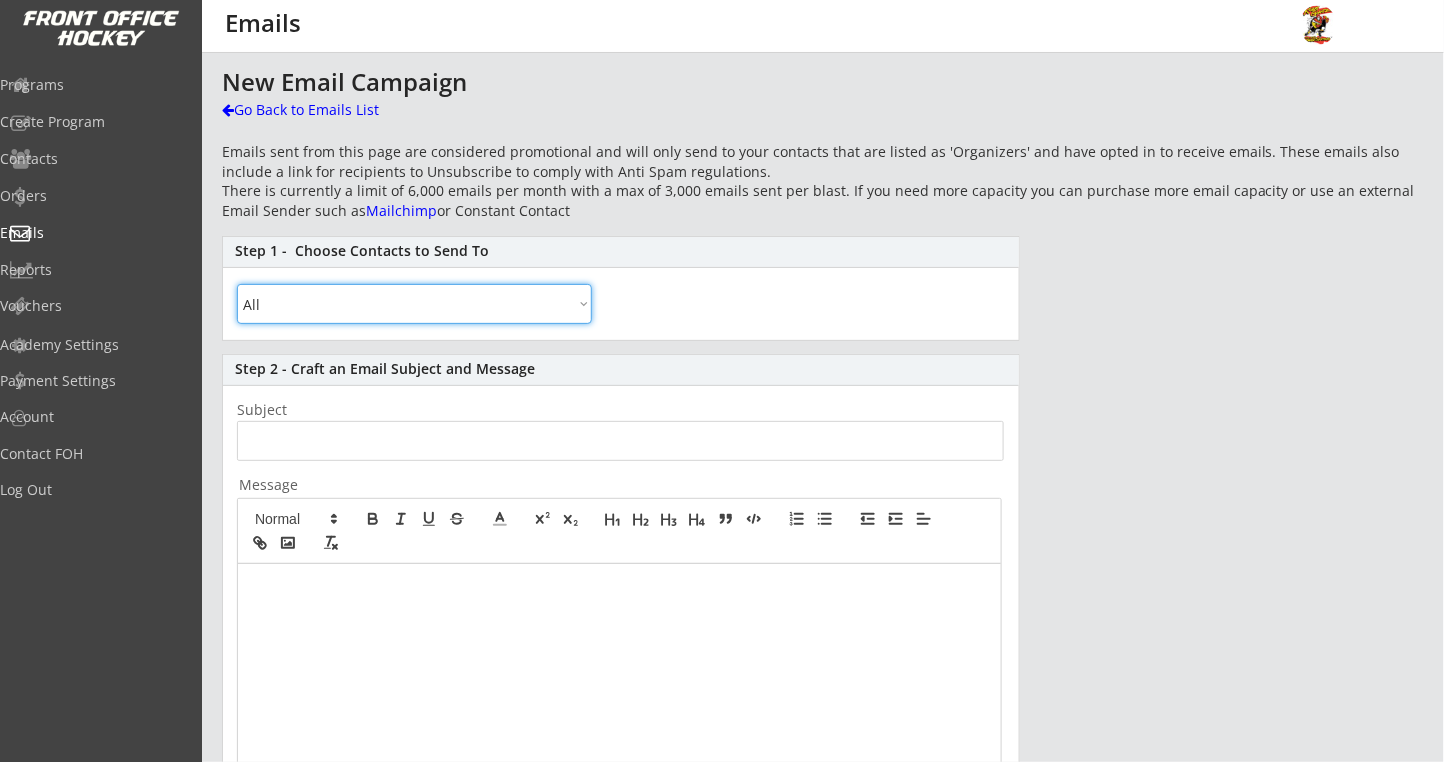 select on ""By Specific Programs"" 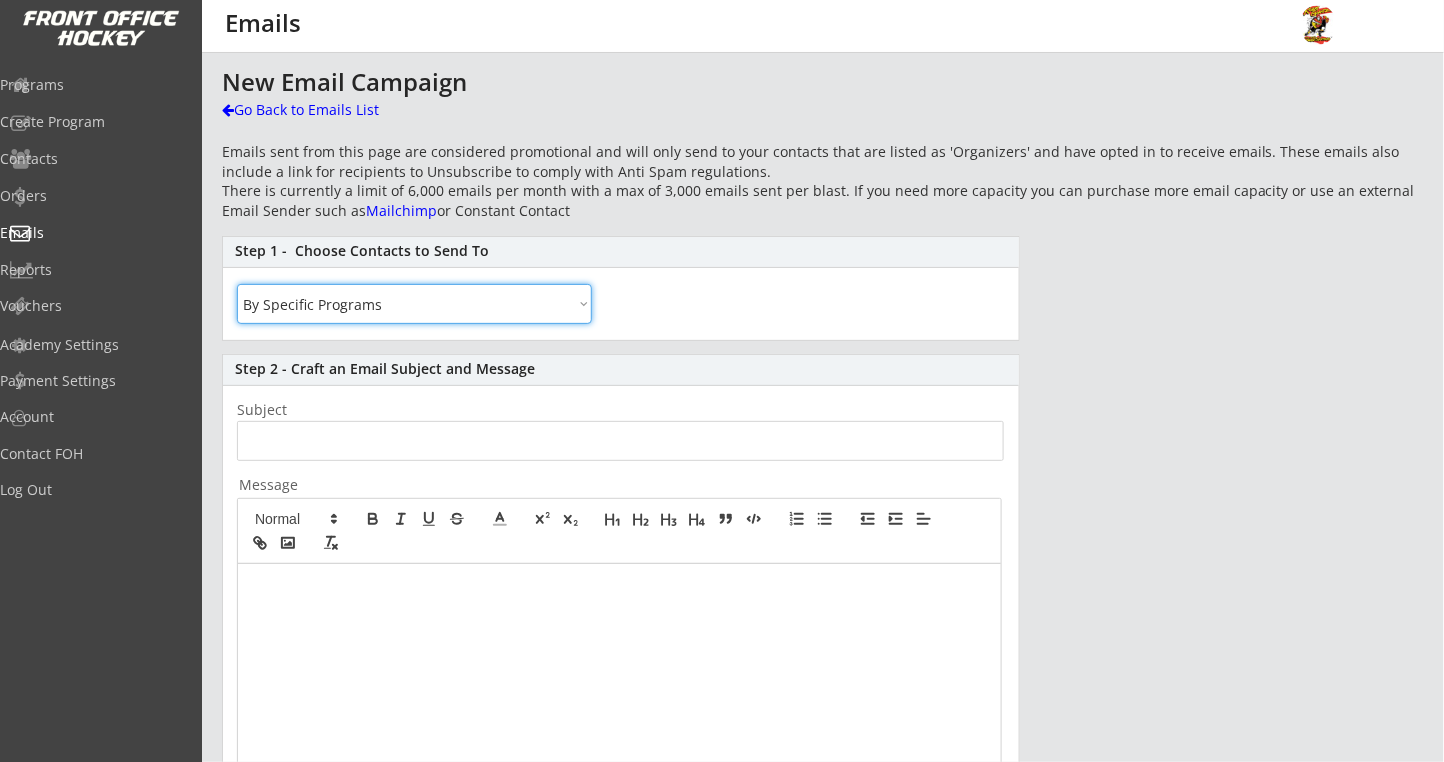 click on "All By Specific Programs Within Birth Year Range By Location" at bounding box center [414, 304] 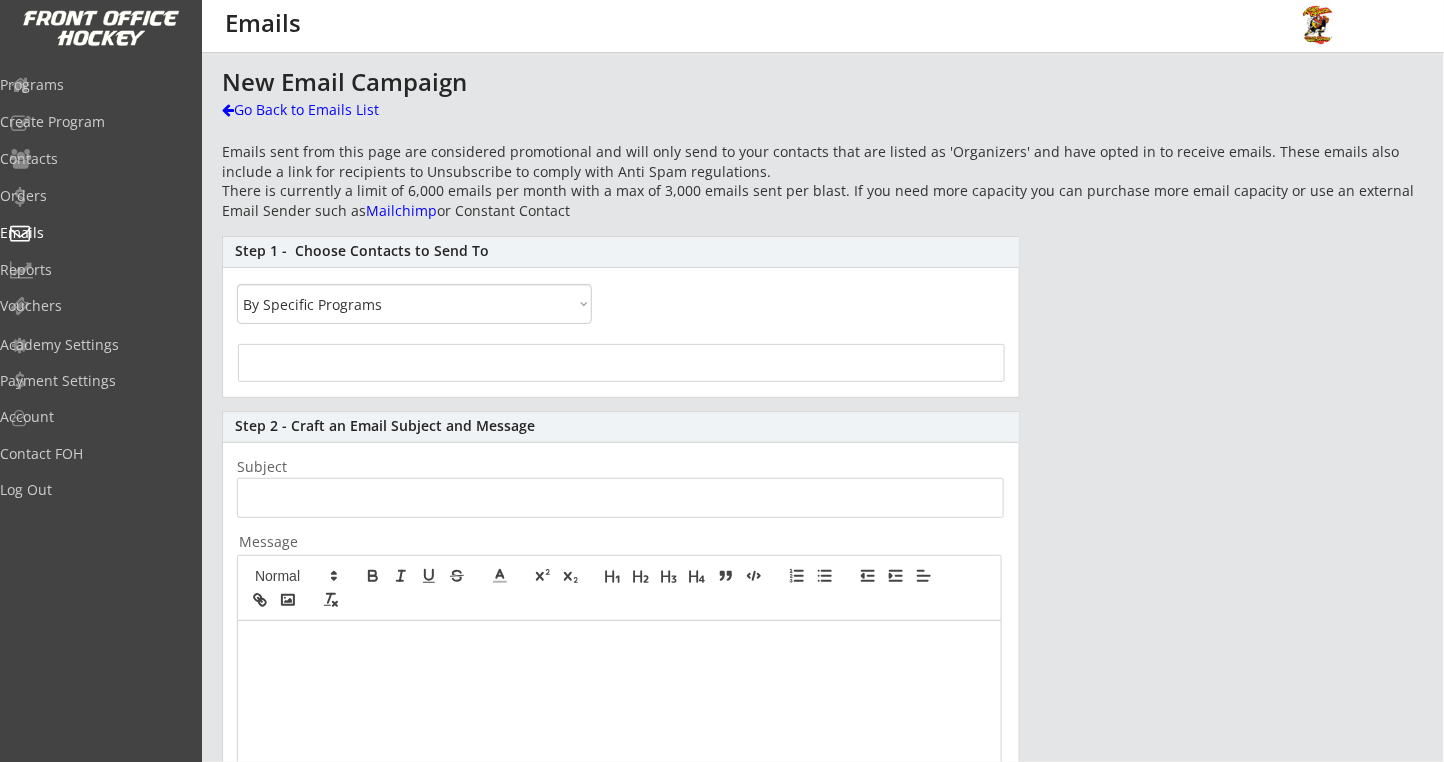 select 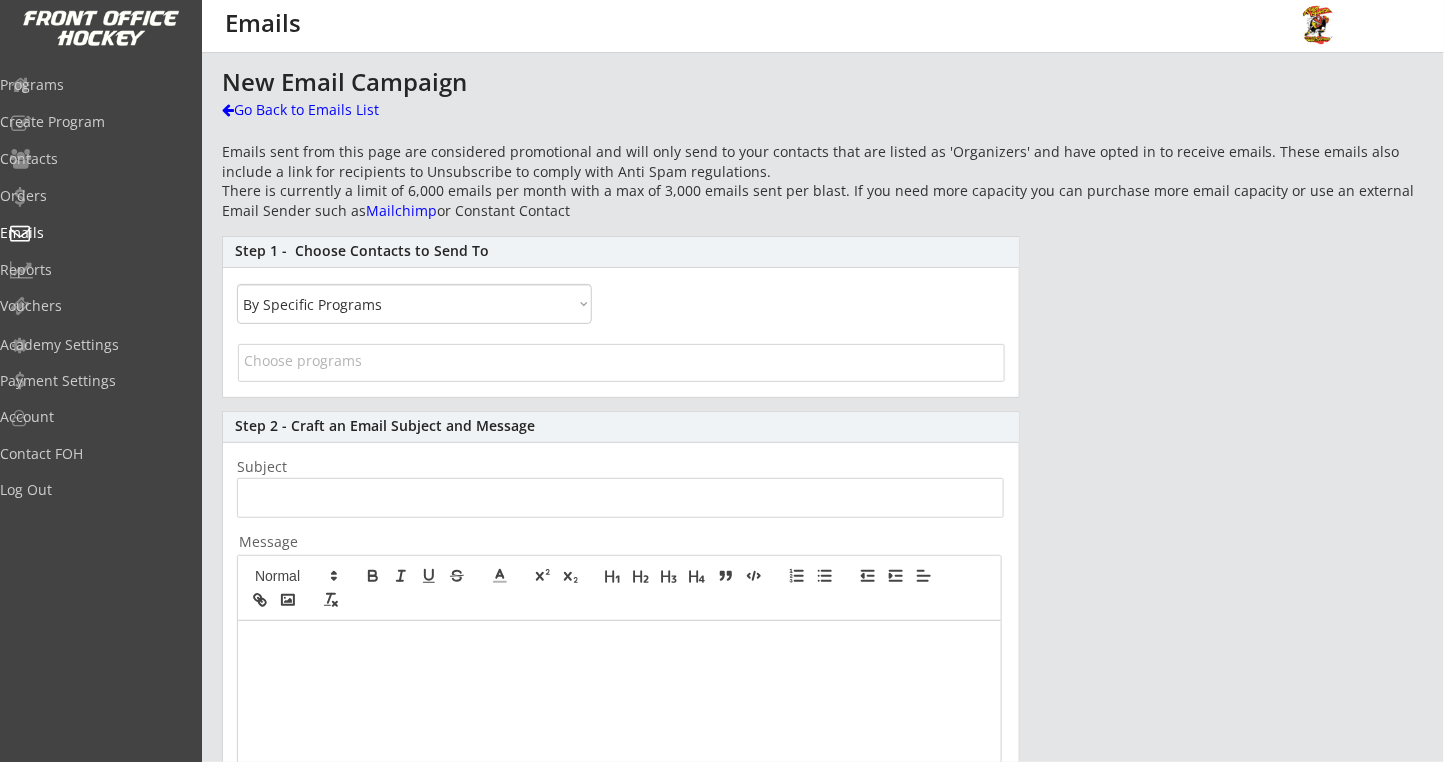click at bounding box center (621, 360) 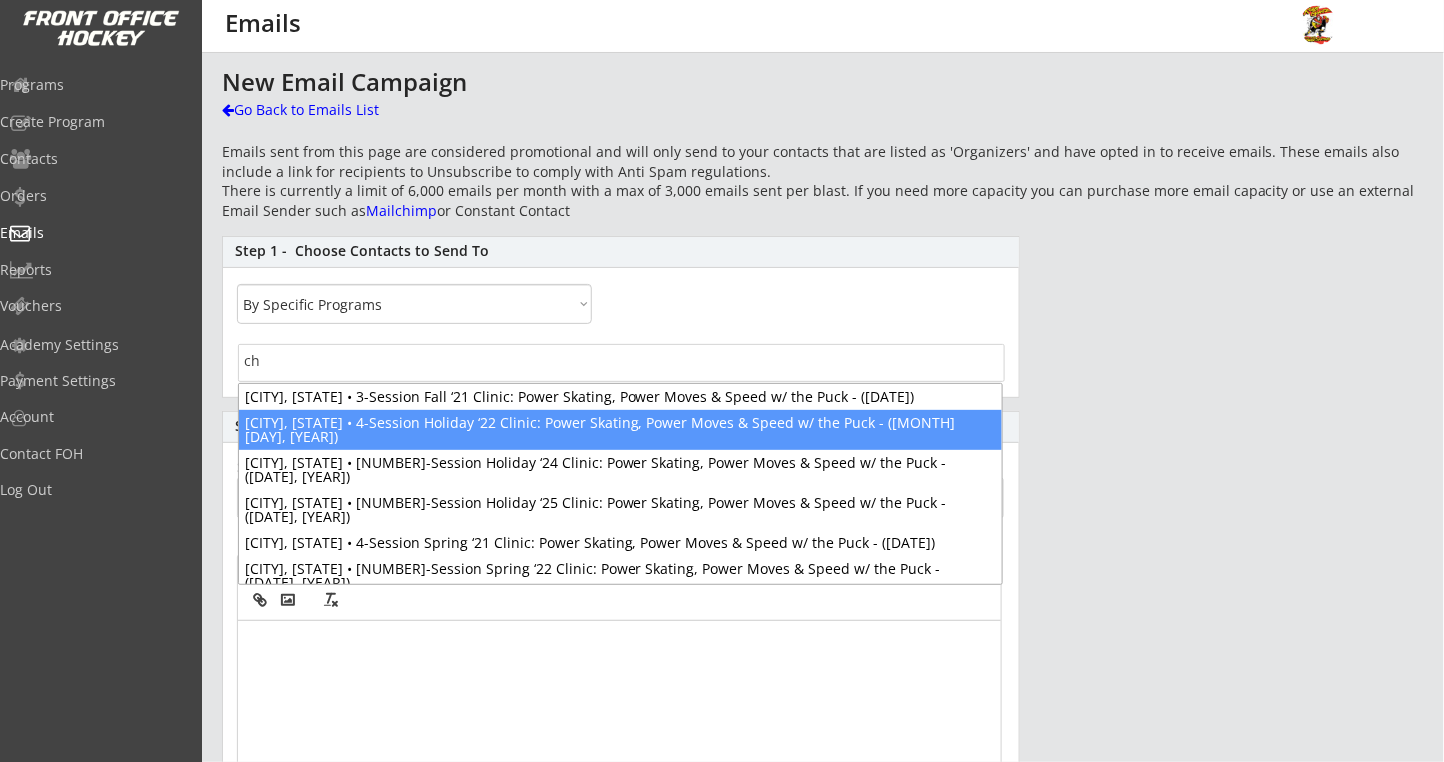 type on "ch" 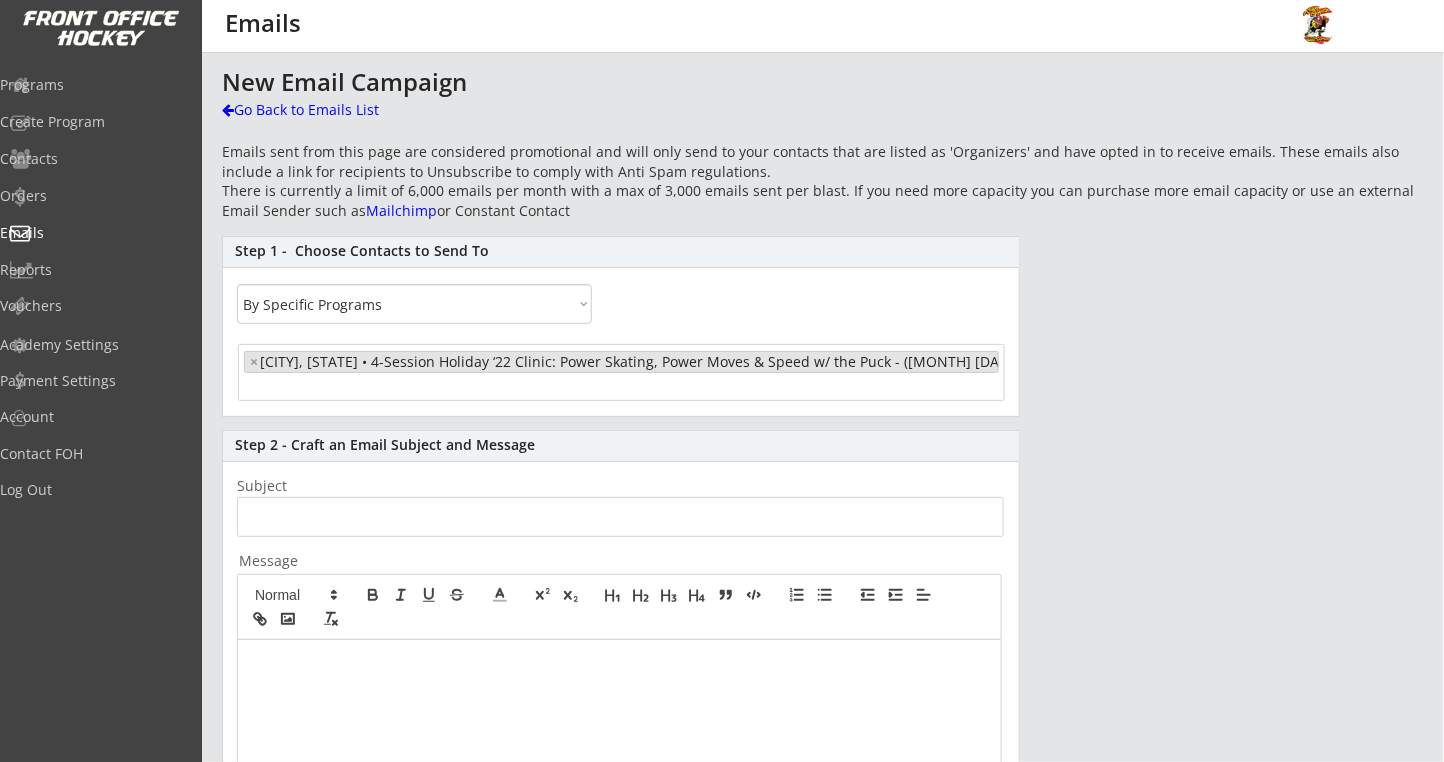 scroll, scrollTop: 1155, scrollLeft: 0, axis: vertical 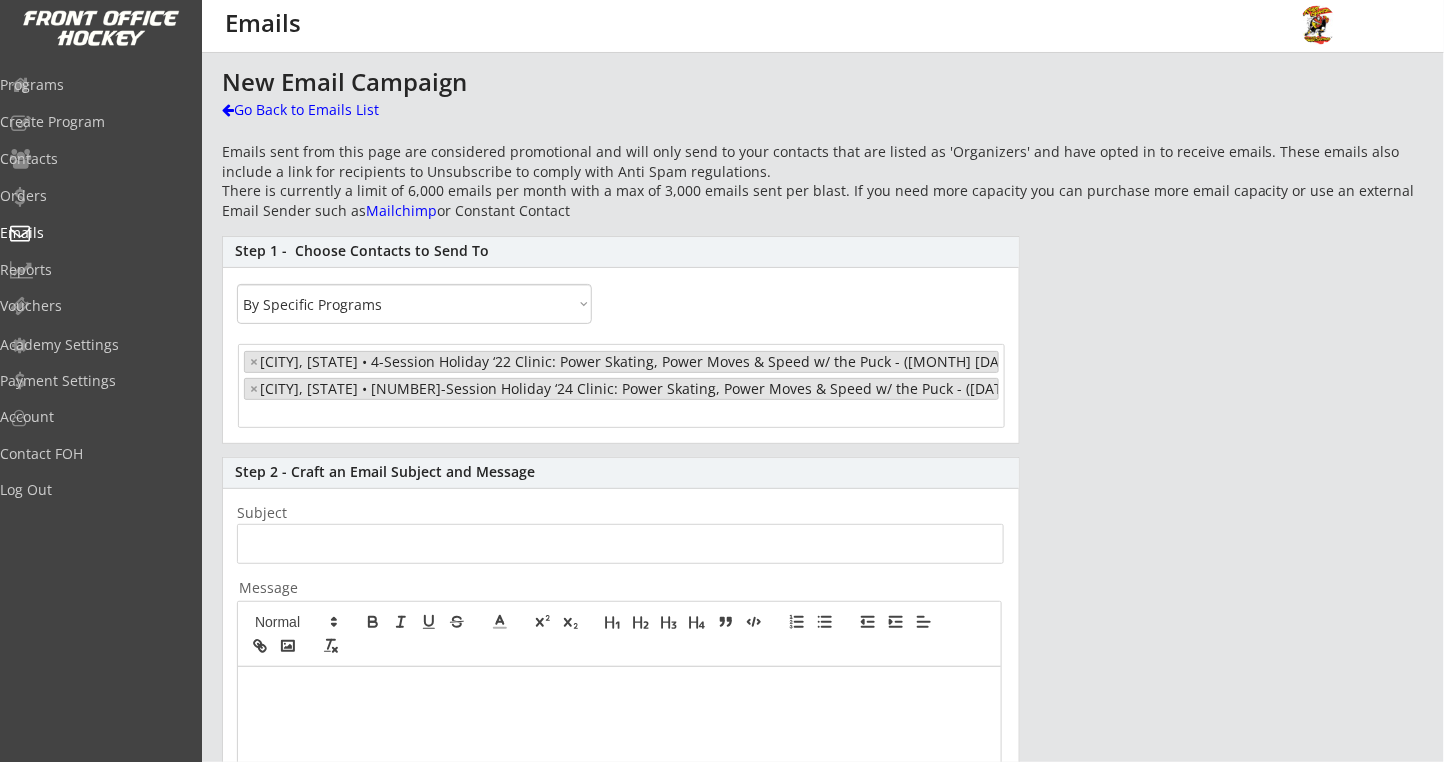 click at bounding box center (322, 414) 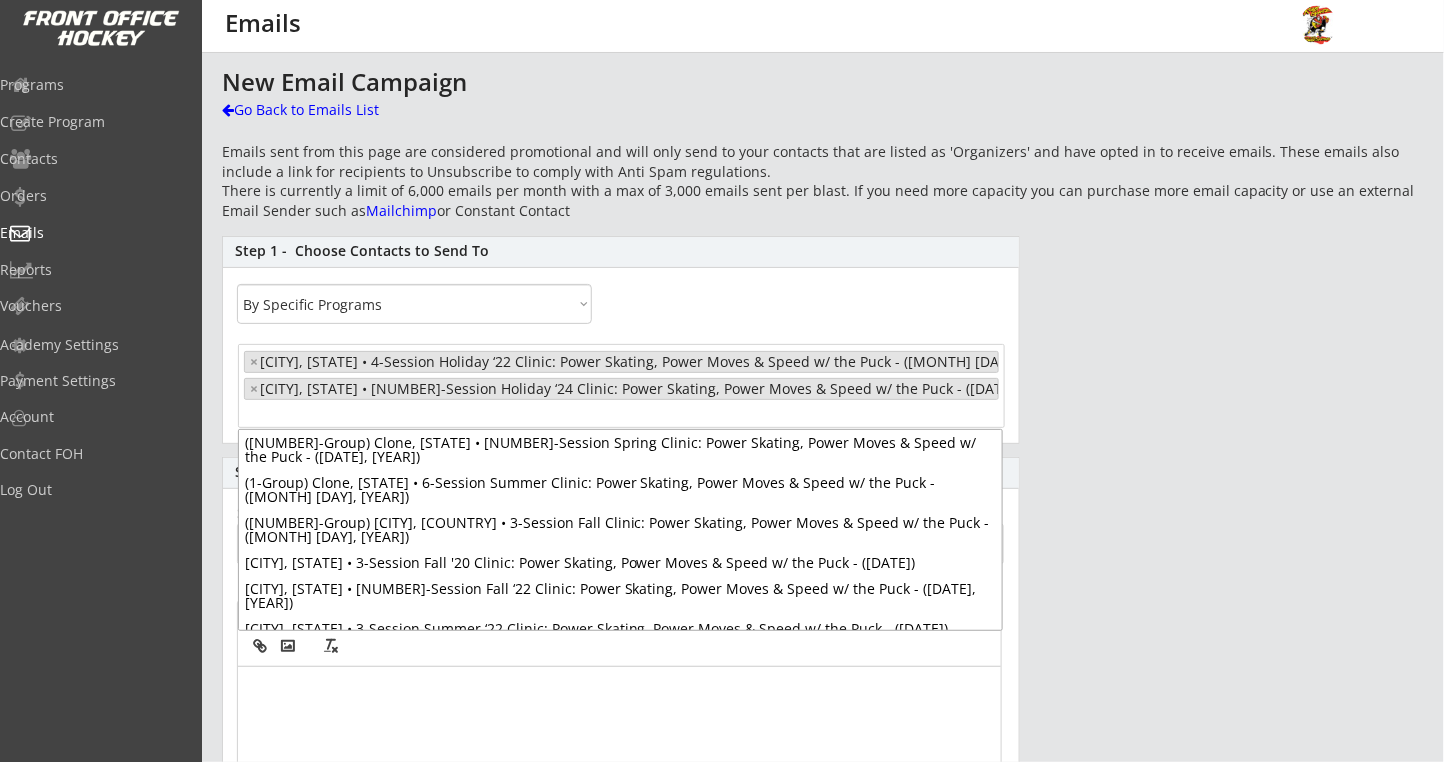 scroll, scrollTop: 1770, scrollLeft: 0, axis: vertical 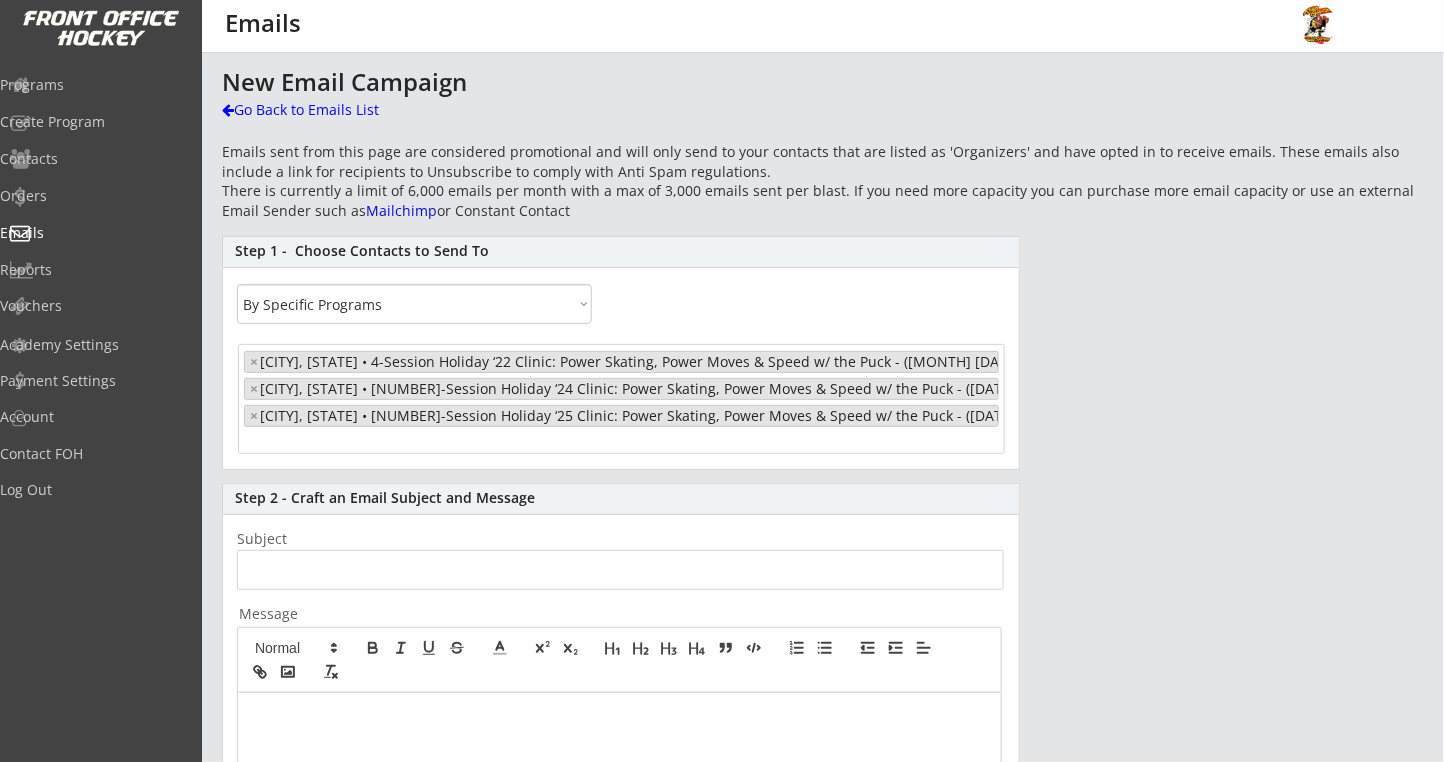 click at bounding box center [322, 441] 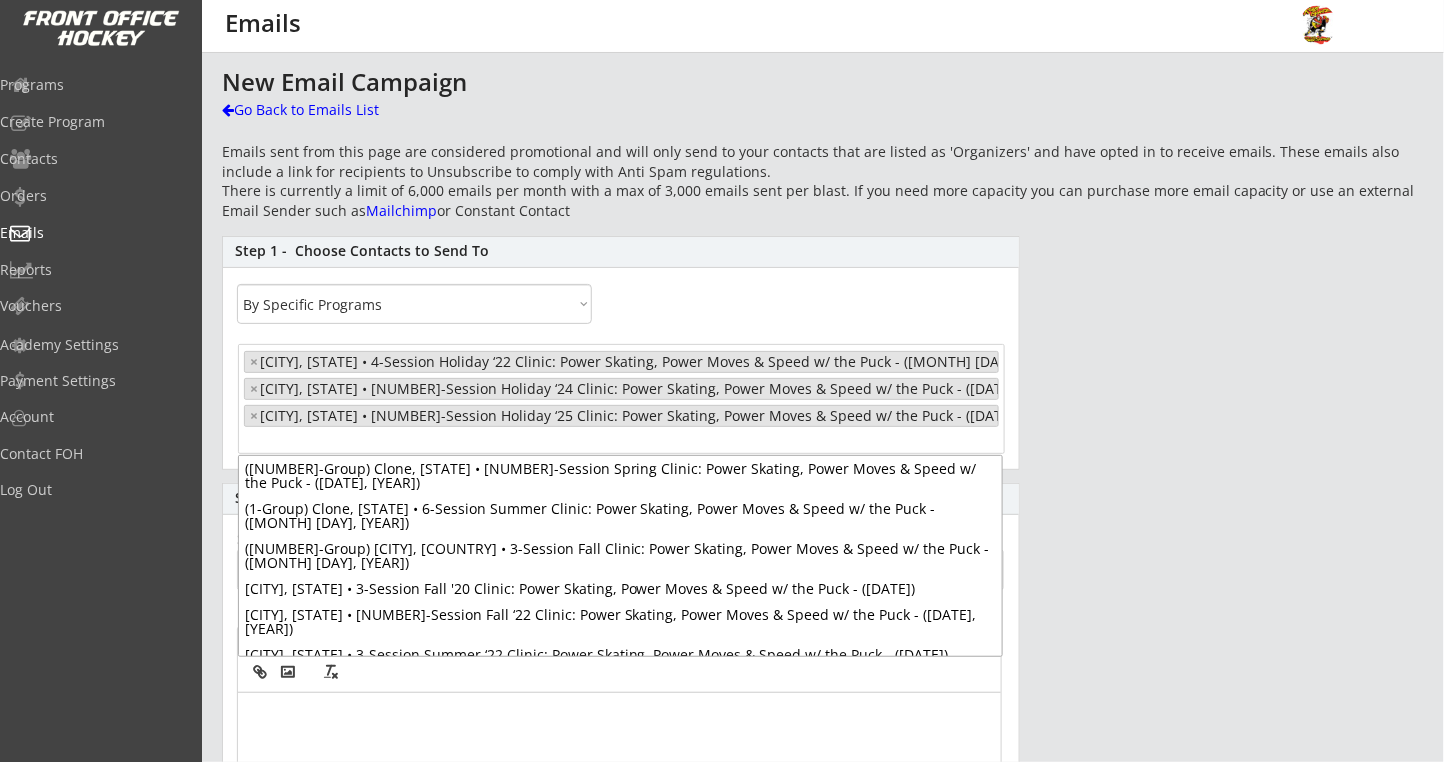 scroll, scrollTop: 1770, scrollLeft: 0, axis: vertical 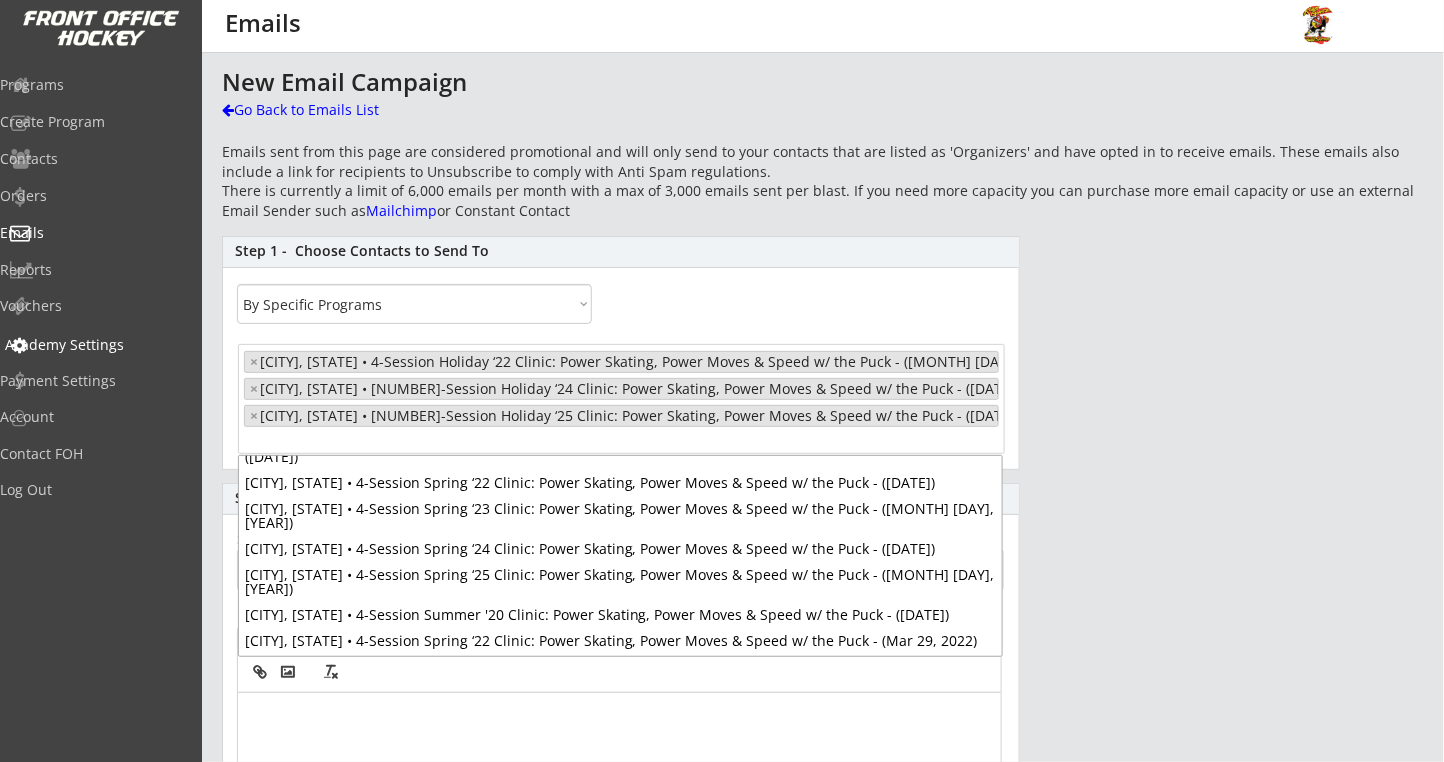 drag, startPoint x: 271, startPoint y: 439, endPoint x: 182, endPoint y: 330, distance: 140.71957 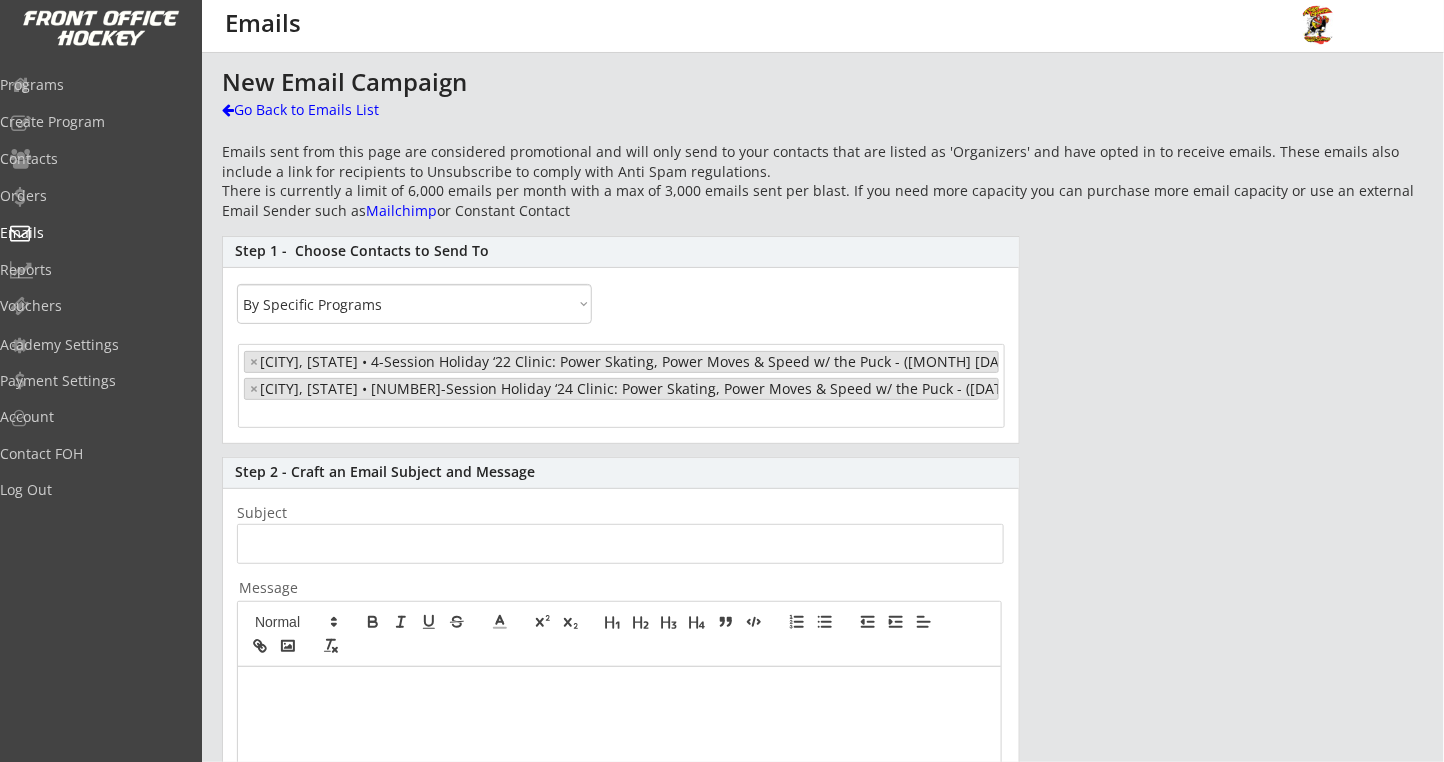 scroll, scrollTop: 1189, scrollLeft: 0, axis: vertical 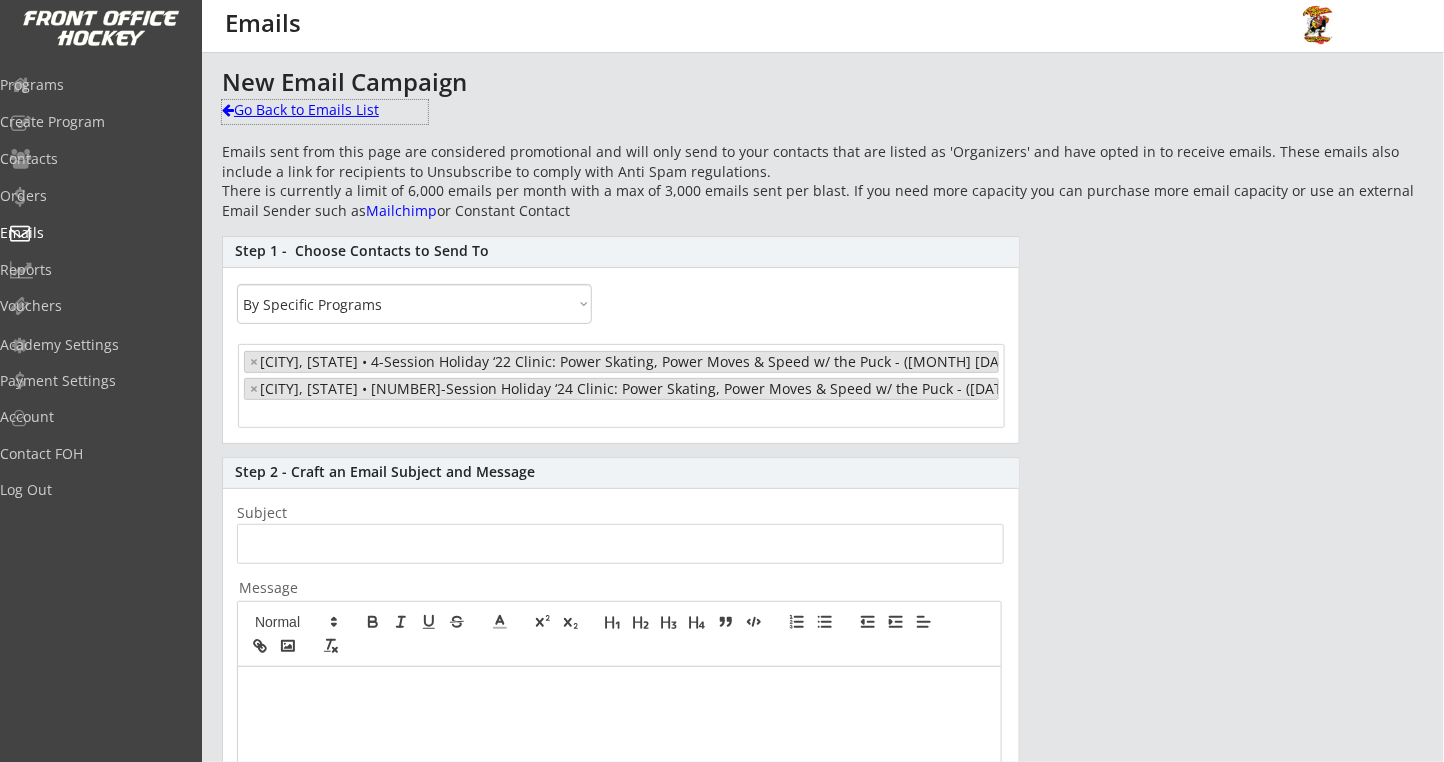click on "Go Back to Emails List" at bounding box center (325, 110) 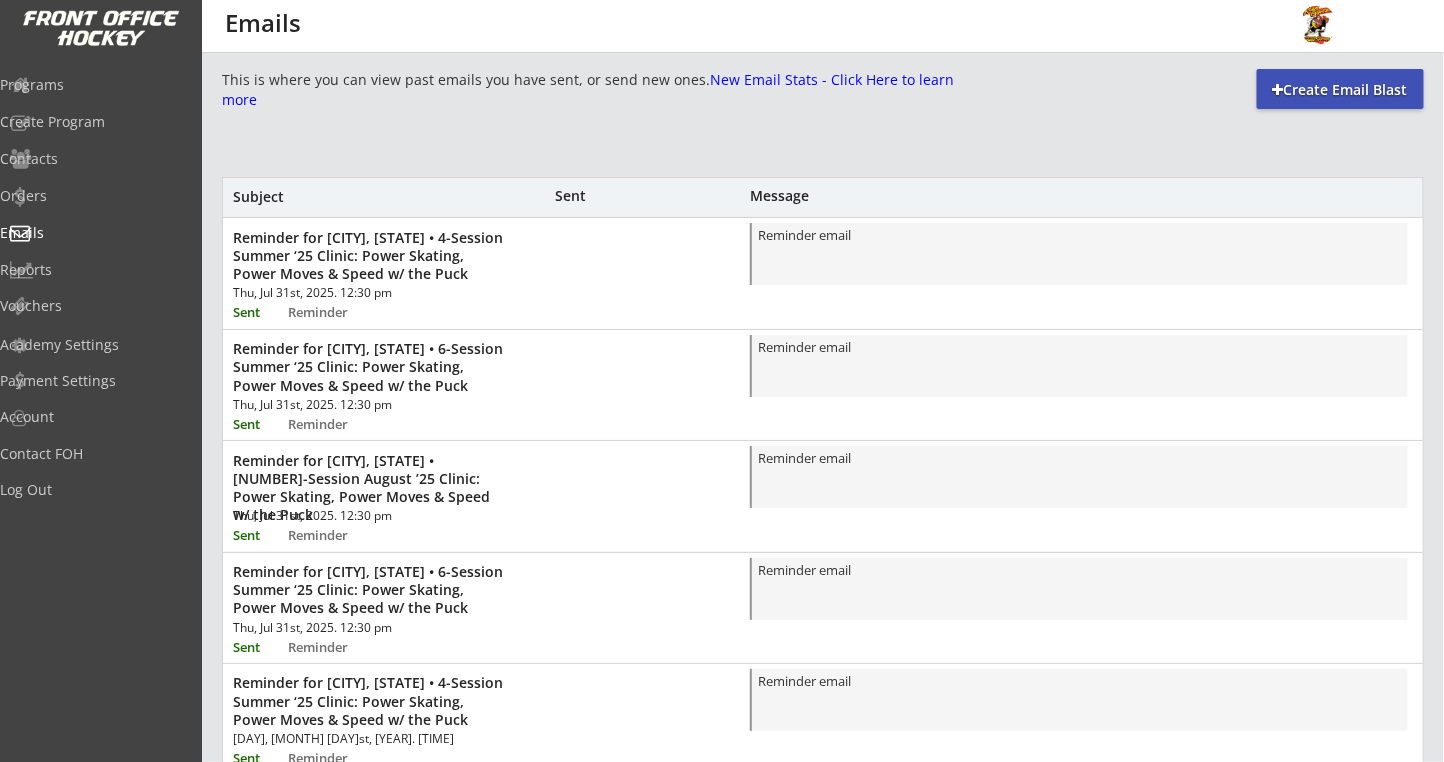 click on "Create Email Blast" at bounding box center (1340, 90) 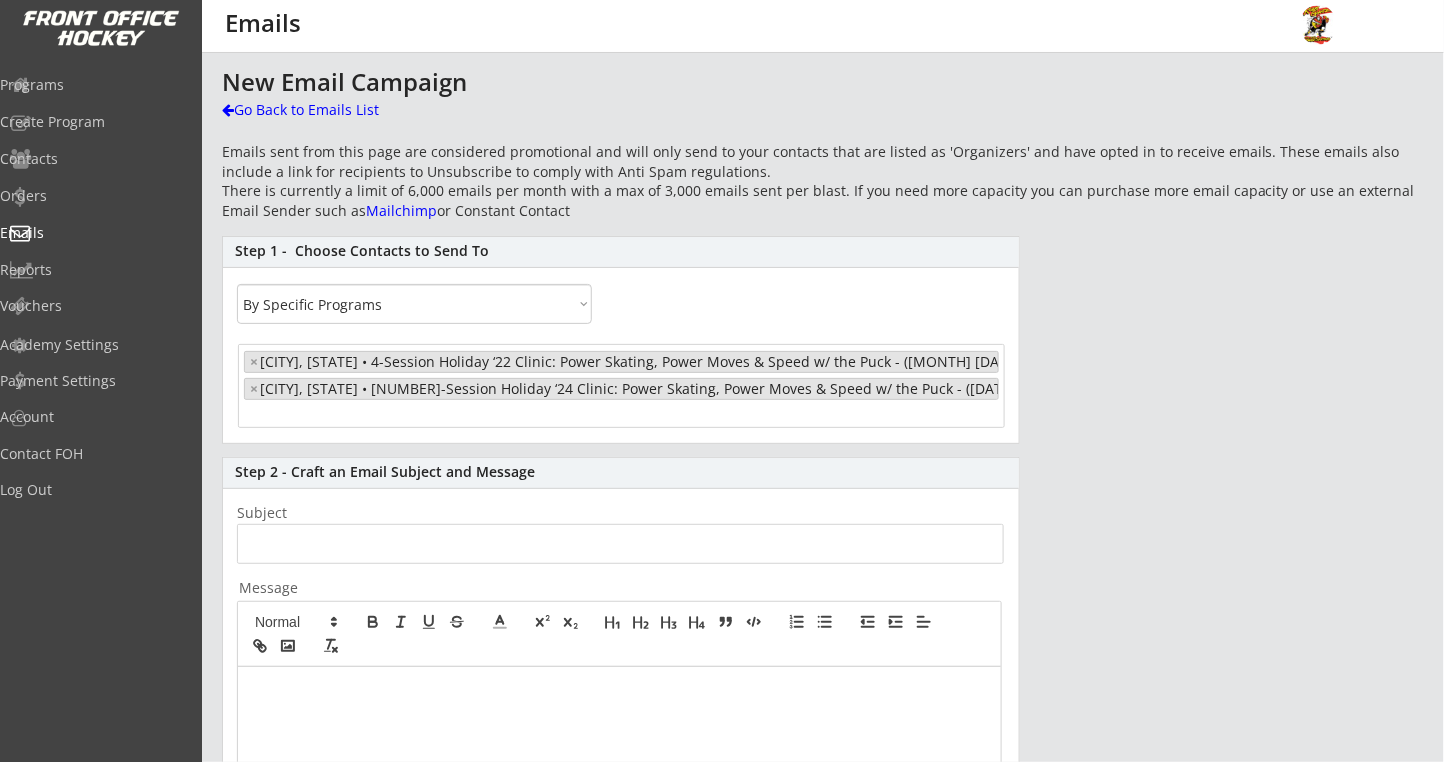 select on "1348695171700984260__LOOKUP__1661929797380x788599810932867100" 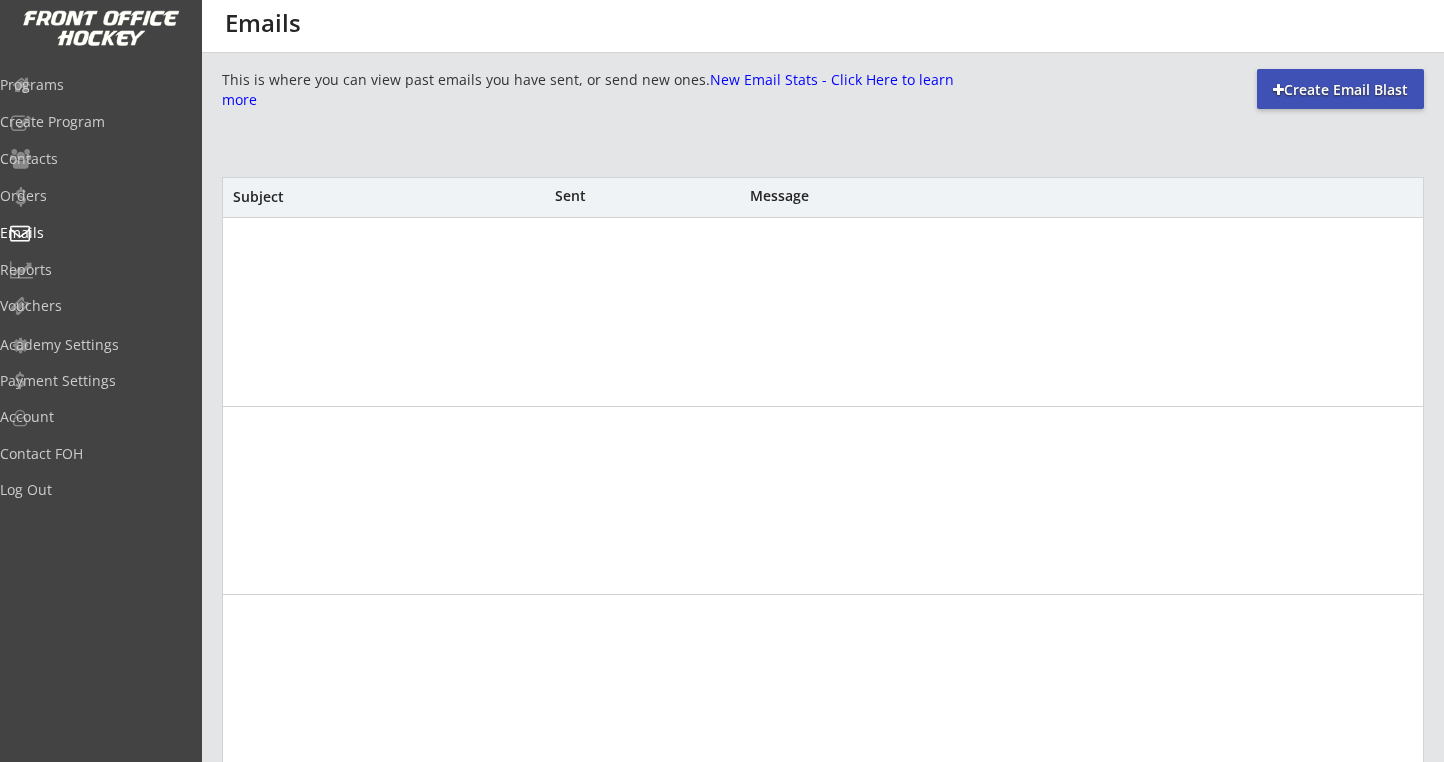 scroll, scrollTop: 0, scrollLeft: 0, axis: both 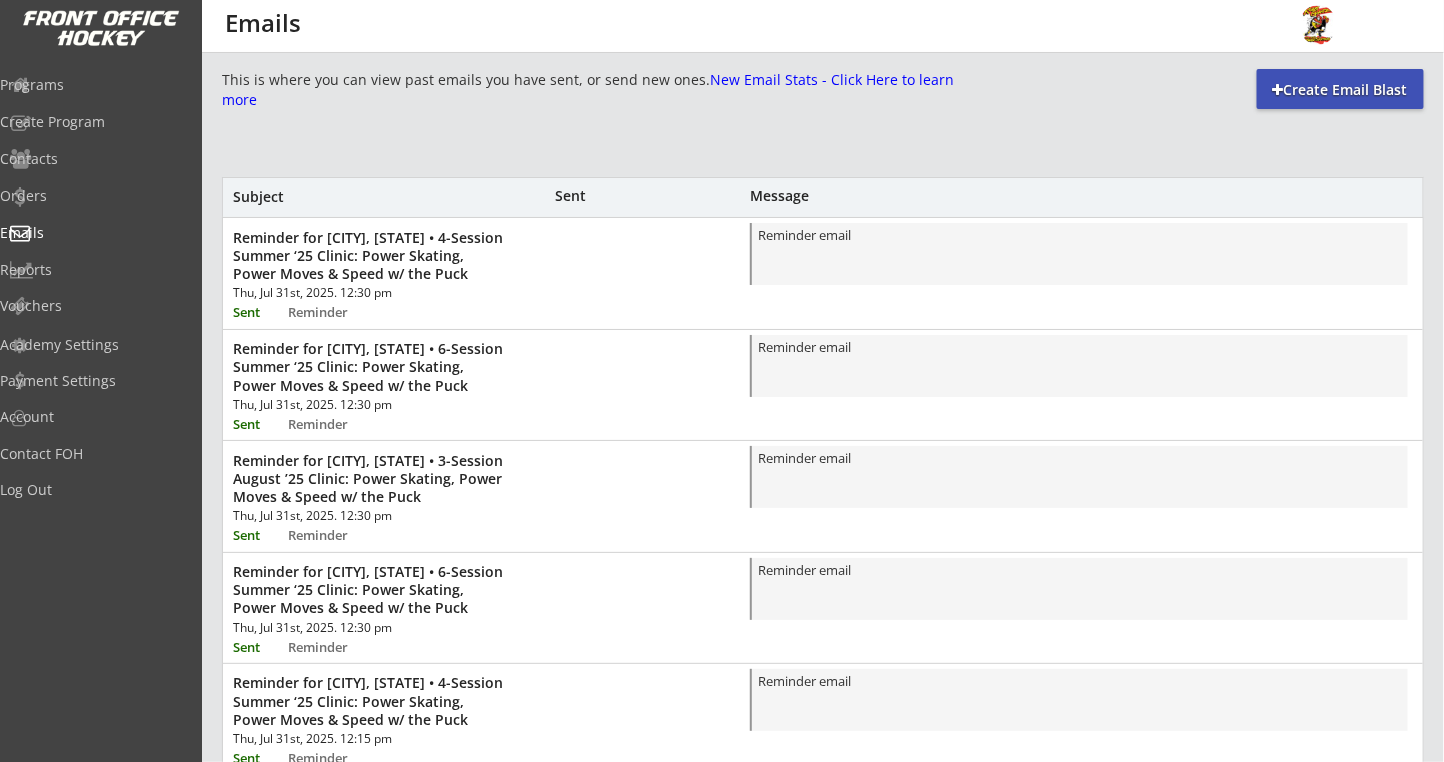 click on "This is where you can view past emails you have sent, or send new ones.
New Email Stats - Click Here to learn more   Create Email Blast Subject Sent Message Reminder for [CITY], [STATE] • 4-Session Summer ‘25 Clinic: Power Skating, Power Moves & Speed w/ the Puck  Thu, Jul 31st, 2025. 12:30 pm Sent Reminder Reminder email Reminder for [CITY], [STATE] • 6-Session Summer ‘25 Clinic: Power Skating, Power Moves & Speed w/ the Puck  Thu, Jul 31st, 2025. 12:30 pm Sent Reminder Reminder email Reminder for [CITY], [STATE] • 3-Session August ’25 Clinic: Power Skating, Power Moves & Speed w/ the Puck Thu, Jul 31st, 2025. 12:30 pm Sent Reminder Reminder email Reminder for [CITY], [STATE] • 6-Session Summer ‘25 Clinic: Power Skating, Power Moves & Speed w/ the Puck  Thu, Jul 31st, 2025. 12:30 pm Sent Reminder Reminder email Reminder for [CITY], [STATE] • 4-Session Summer ‘25 Clinic: Power Skating, Power Moves & Speed w/ the Puck  Thu, Jul 31st, 2025. 12:15 pm Sent Reminder Reminder email Sent Reminder Sent" at bounding box center [823, 728] 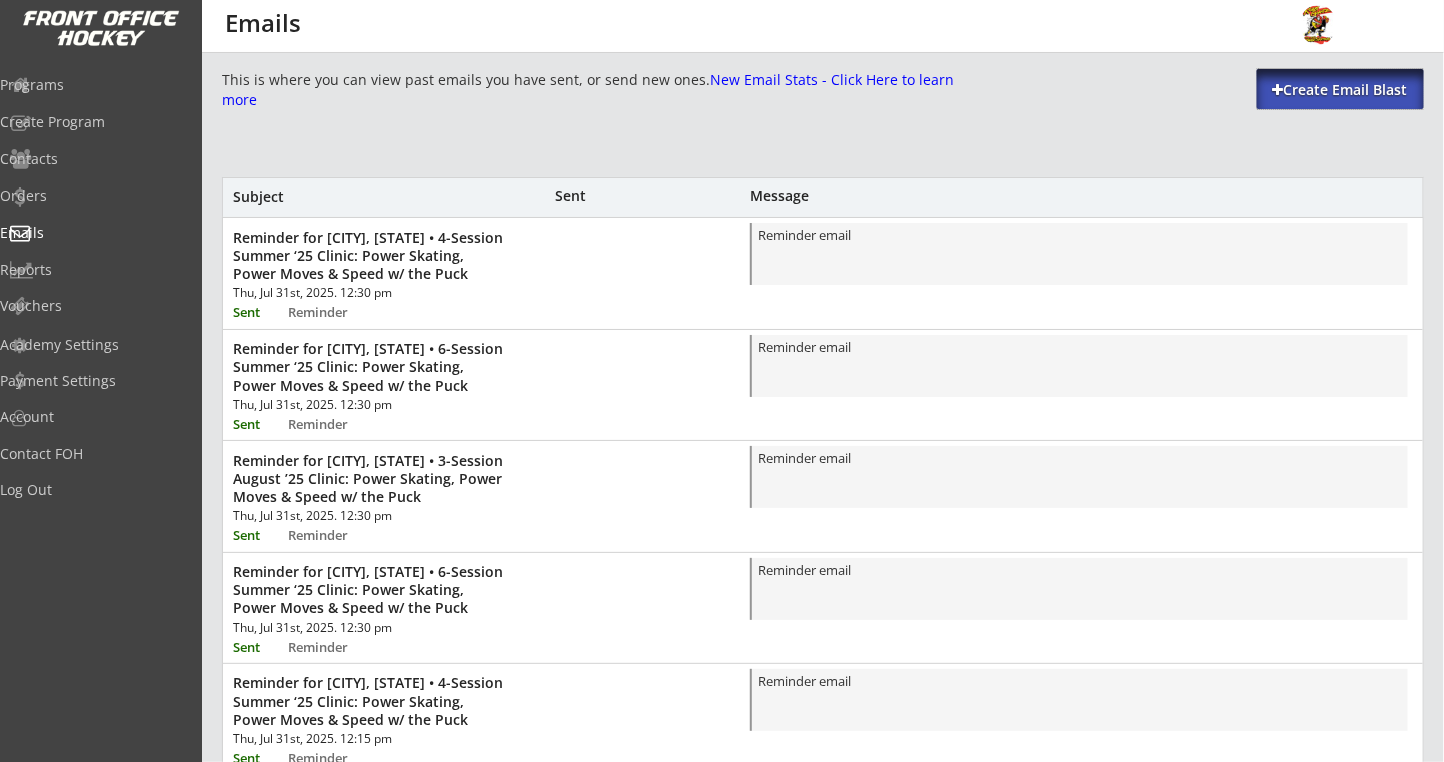 click on "Create Email Blast" at bounding box center (1340, 90) 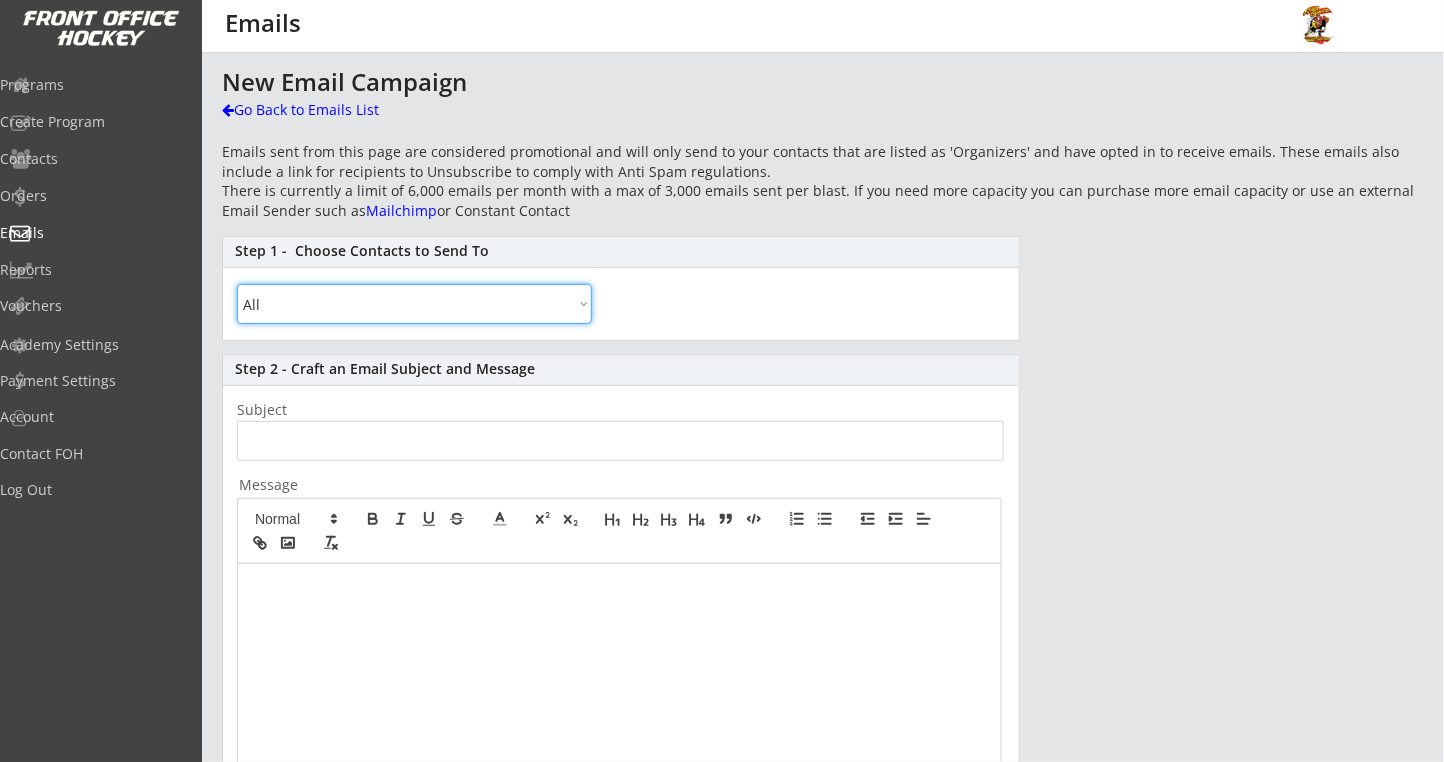 click on "All By Specific Programs Within Birth Year Range By Location" at bounding box center [414, 304] 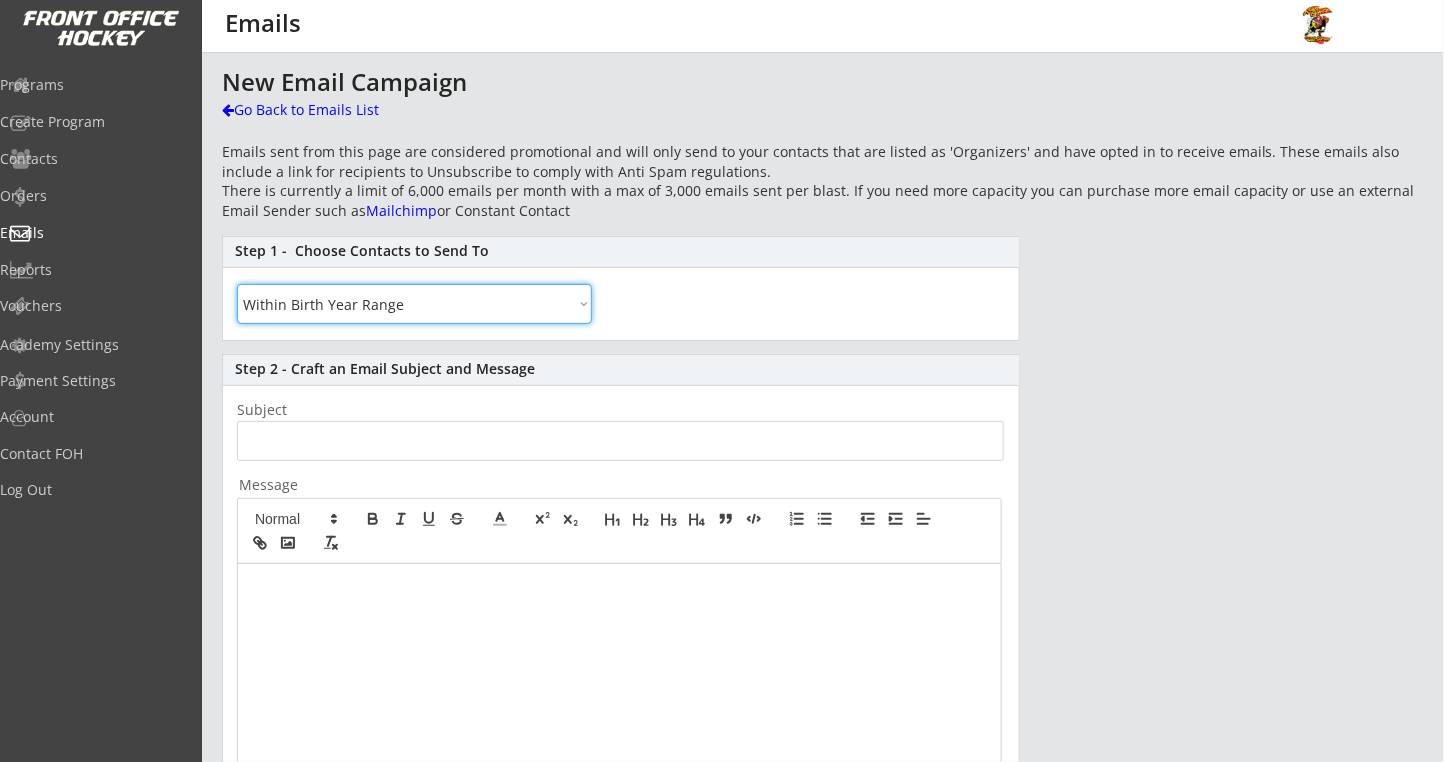 click on "All By Specific Programs Within Birth Year Range By Location" at bounding box center (414, 304) 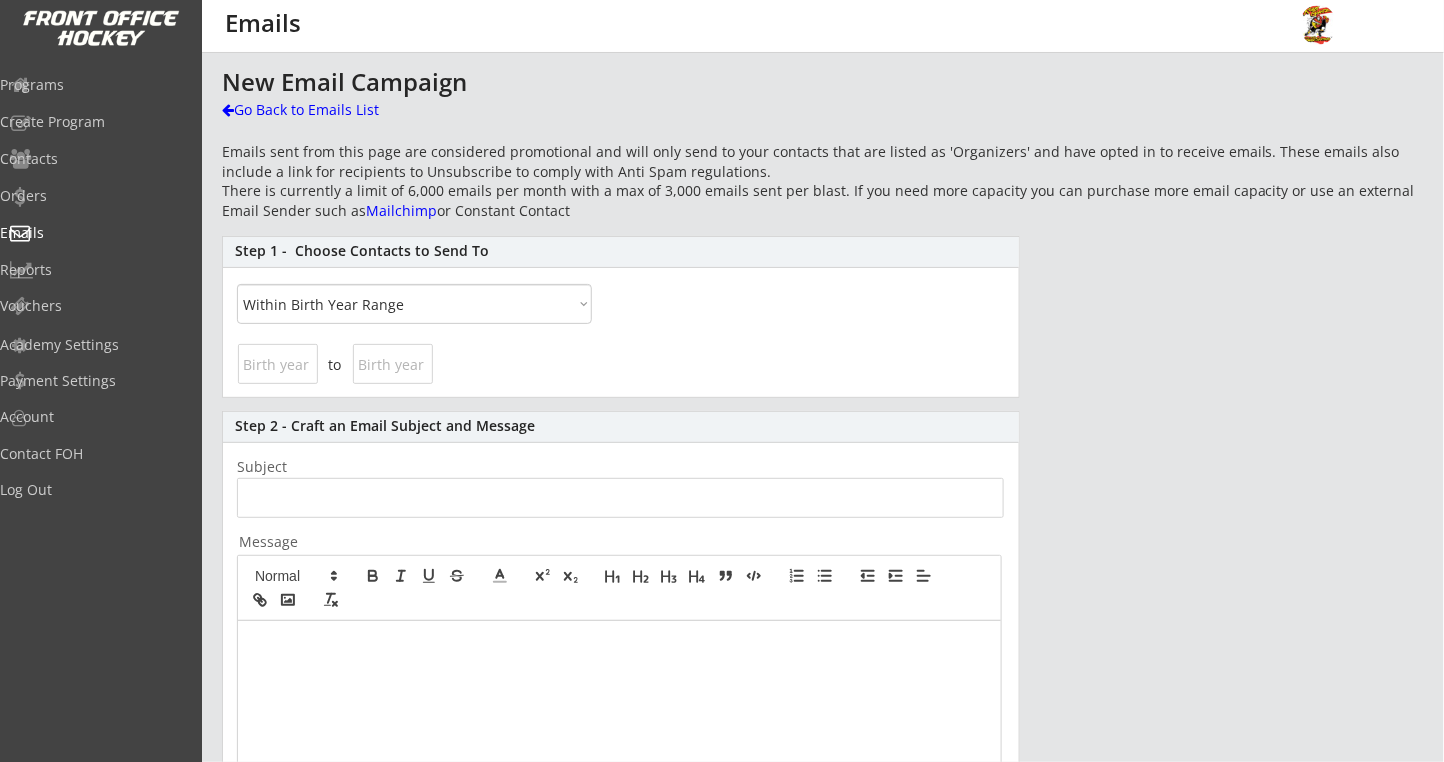 click on "All By Specific Programs Within Birth Year Range By Location" at bounding box center (414, 304) 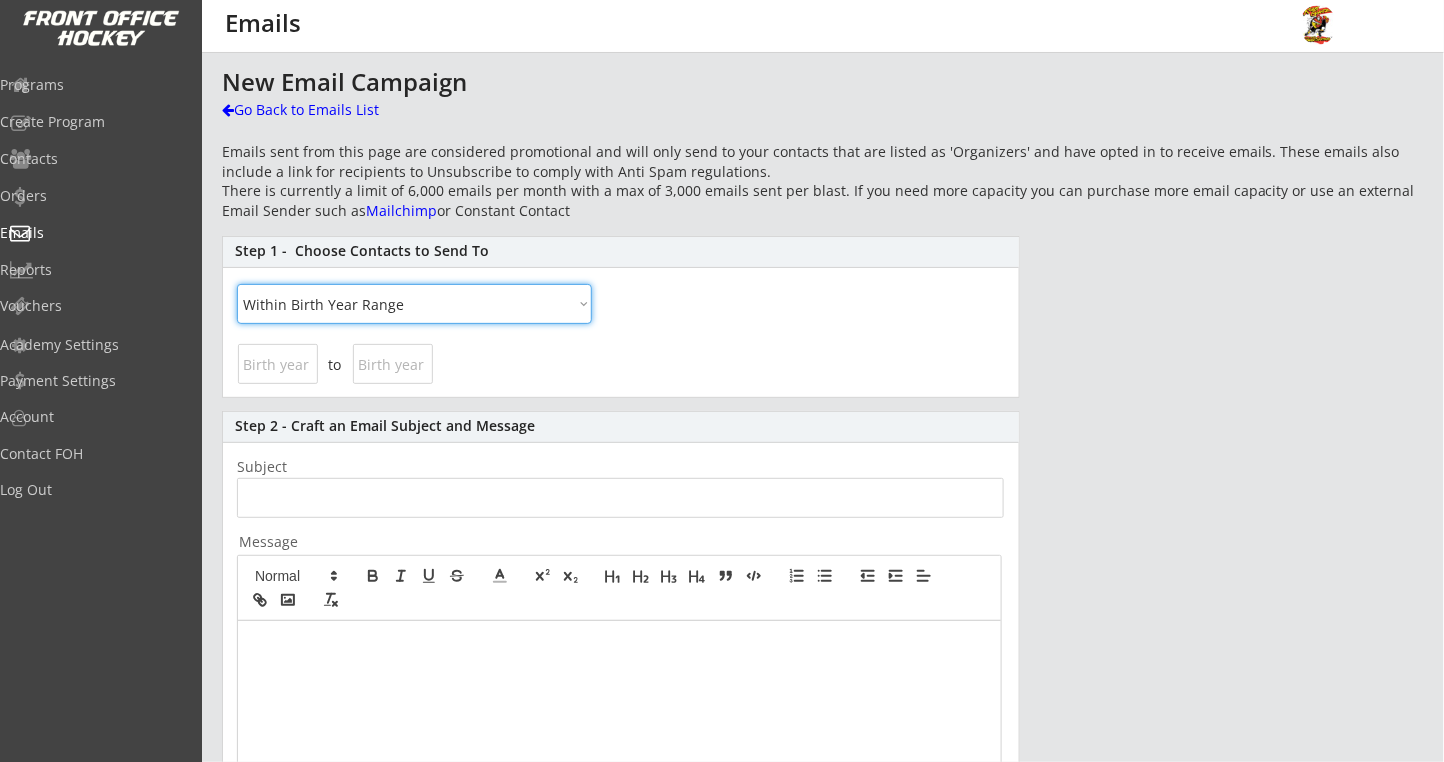 select on ""By Location"" 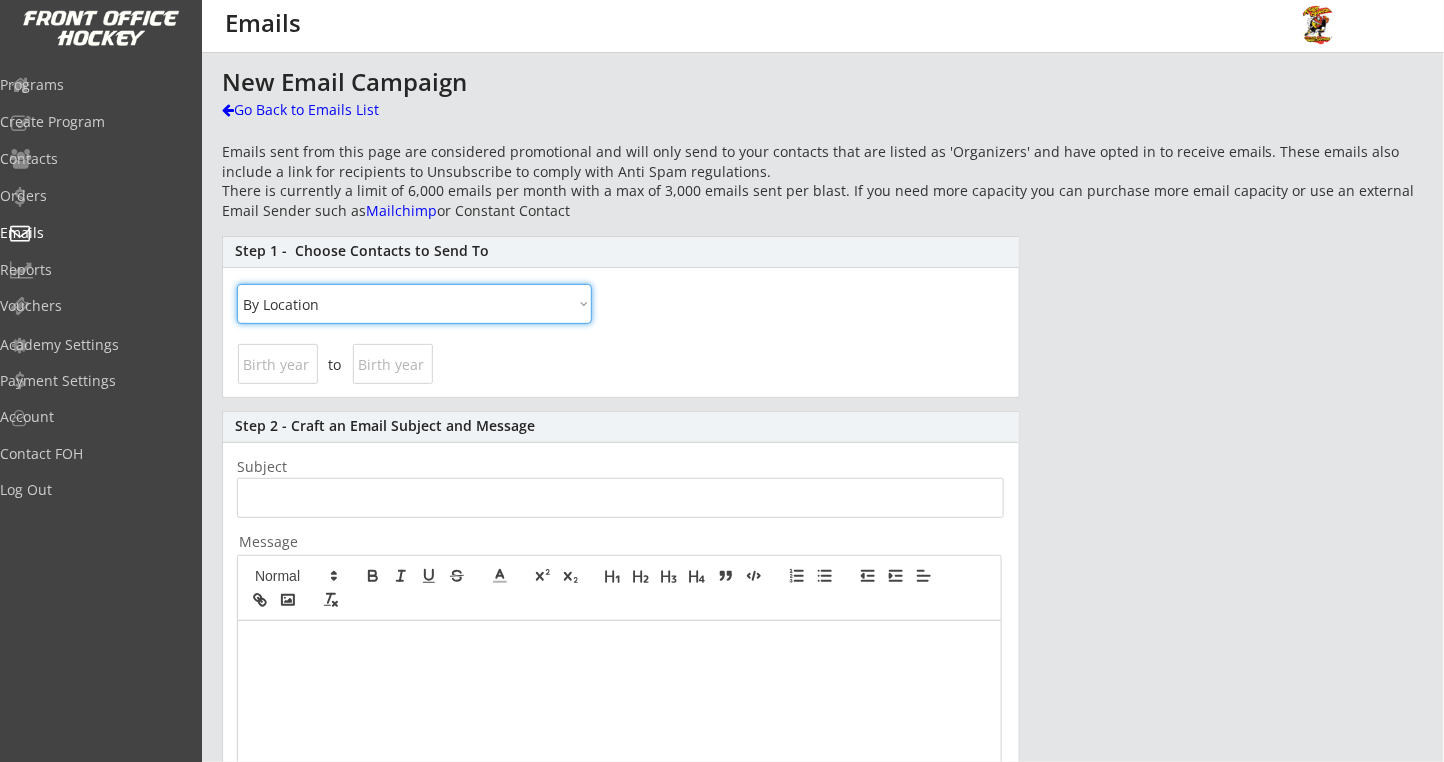 click on "All By Specific Programs Within Birth Year Range By Location" at bounding box center [414, 304] 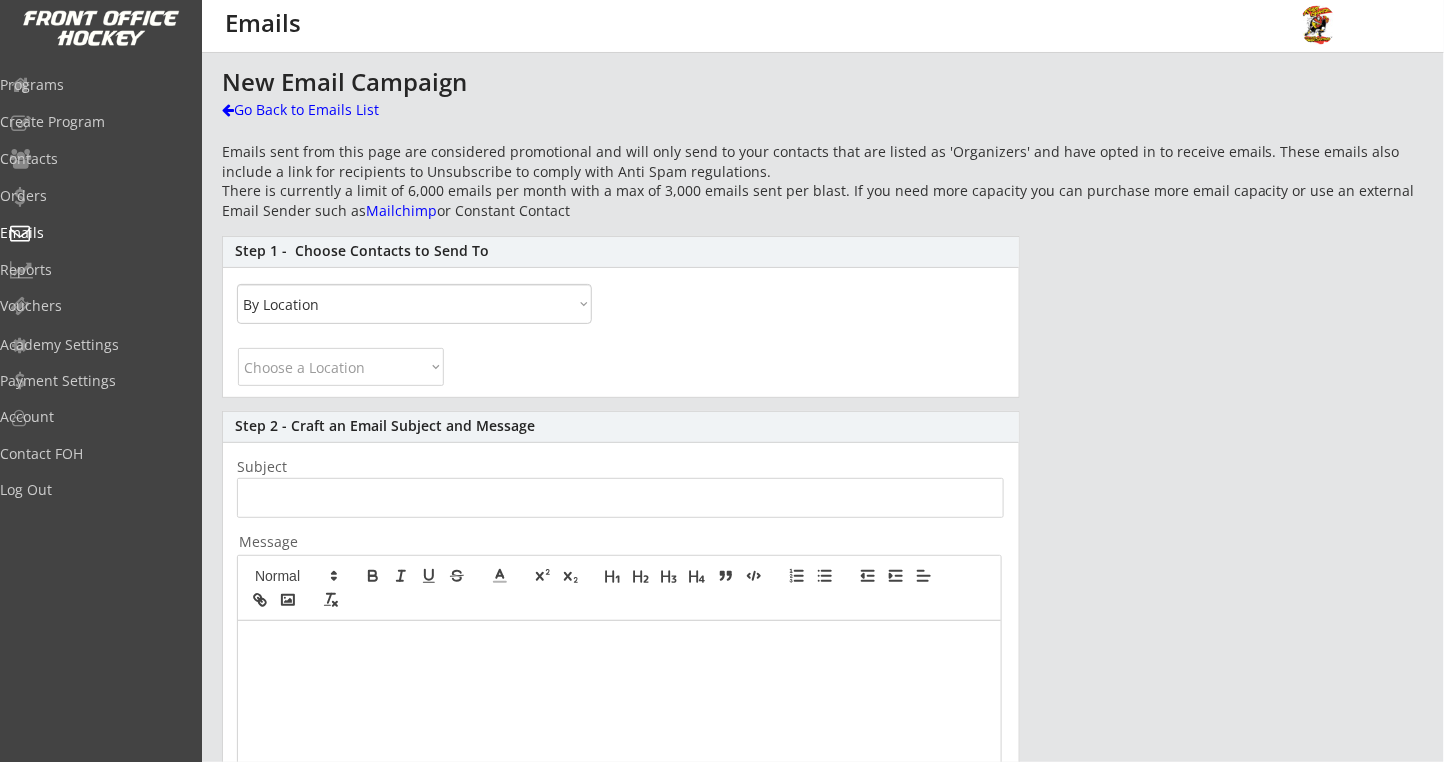 click on "Choose a Location  Canada United States Alabama Alaska Arizona Arkansas California Colorado Connecticut Delaware Florida Georgia Hawaii Idaho Illinois Indiana Iowa Kansas Kentucky Louisiana Maine Maryland Massachusetts Michigan Minnesota Mississippi Missouri Montana Nebraska Nevada New Hampshire New Jersey New Mexico New York North Carolina North Dakota Ohio Oklahoma Oregon Pennsylvania Rhode Island South Carolina South Dakota Tennessee Texas Utah Vermont Virginia Washington West Virginia Wisconsin Wyoming Alberta British Columbia Manitoba New Brunswick Newfoundland and Labrador Northwest Territories Nova Scotia Nunavut Ontario Prince Edward Island Quebec Saskatchewan Yukon" at bounding box center (341, 367) 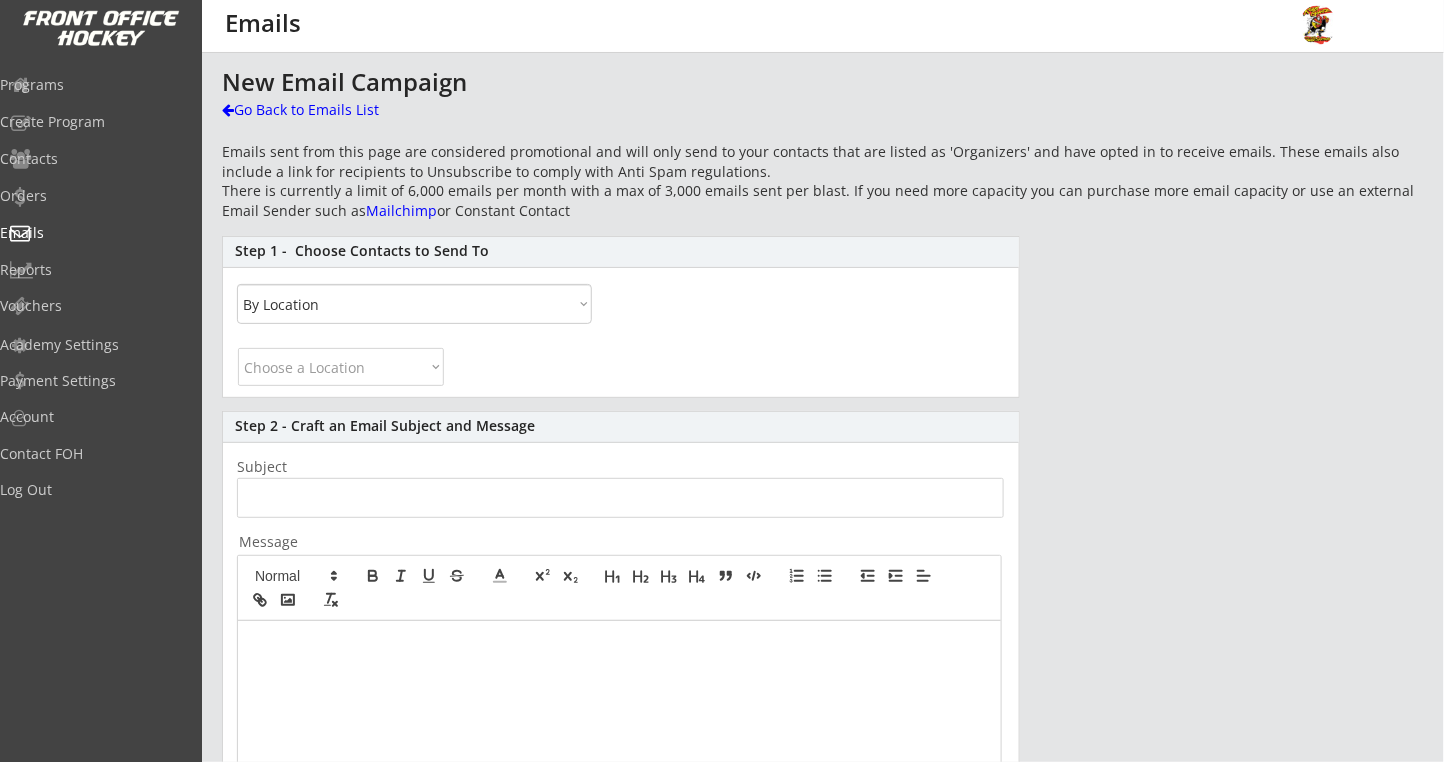 select on ""[STATE]"" 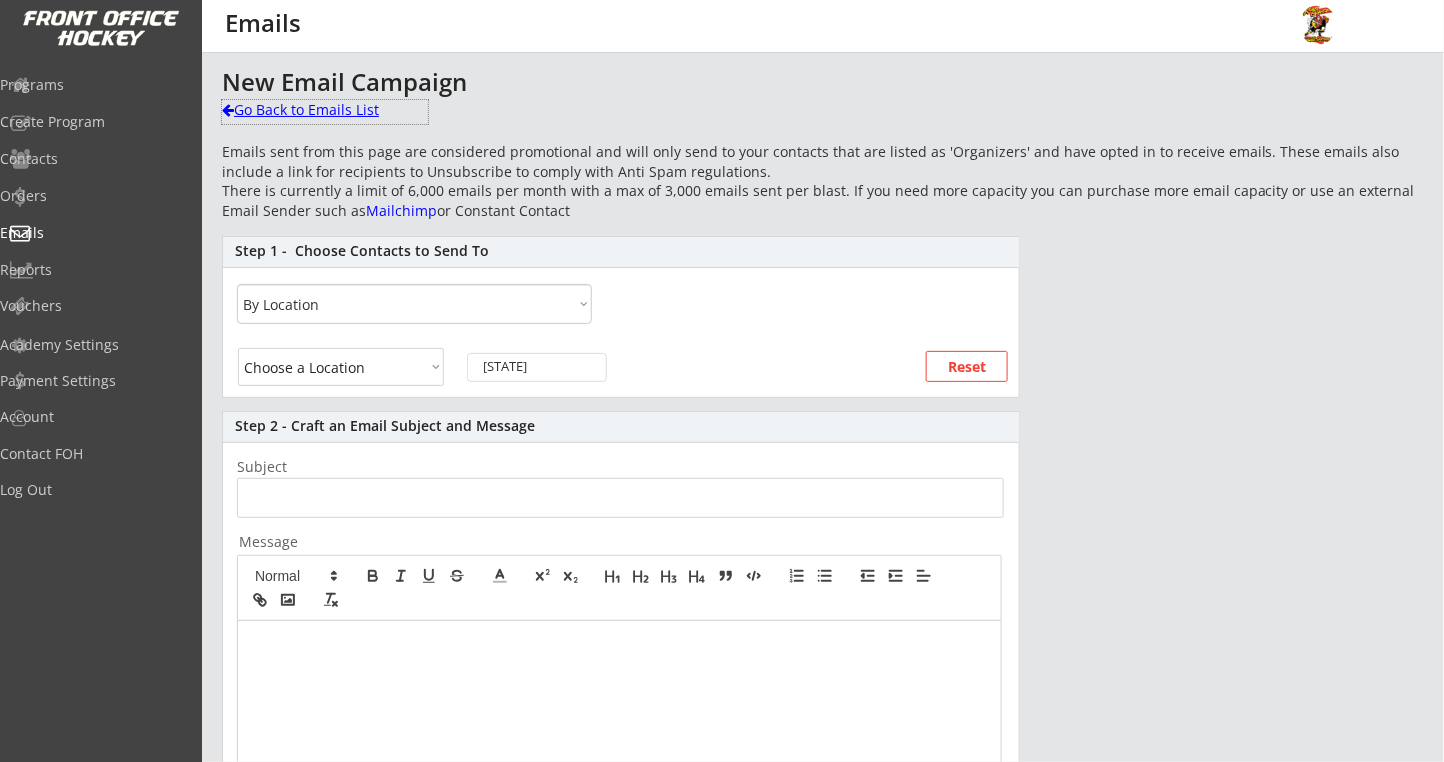 click on "Go Back to Emails List" at bounding box center [325, 110] 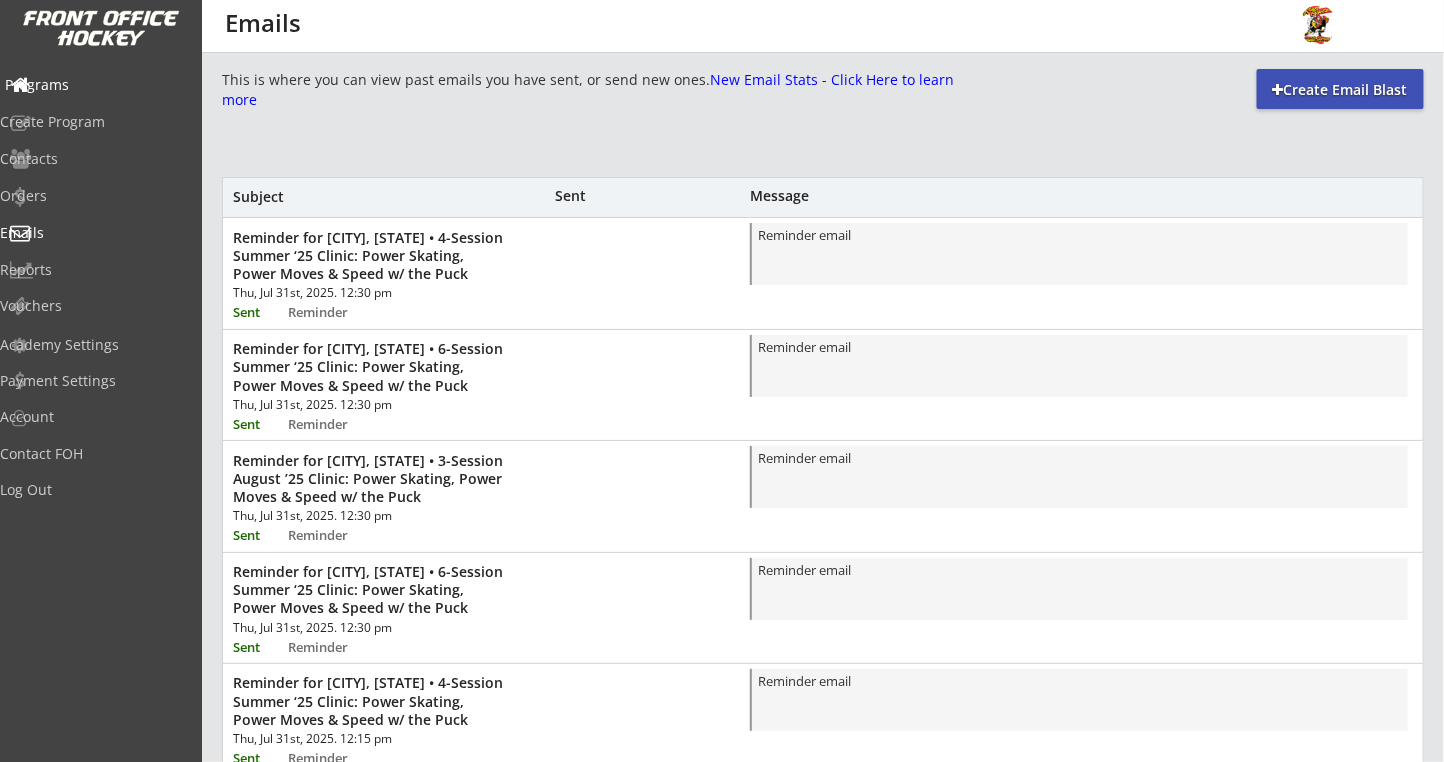 click on "Programs" at bounding box center [95, 85] 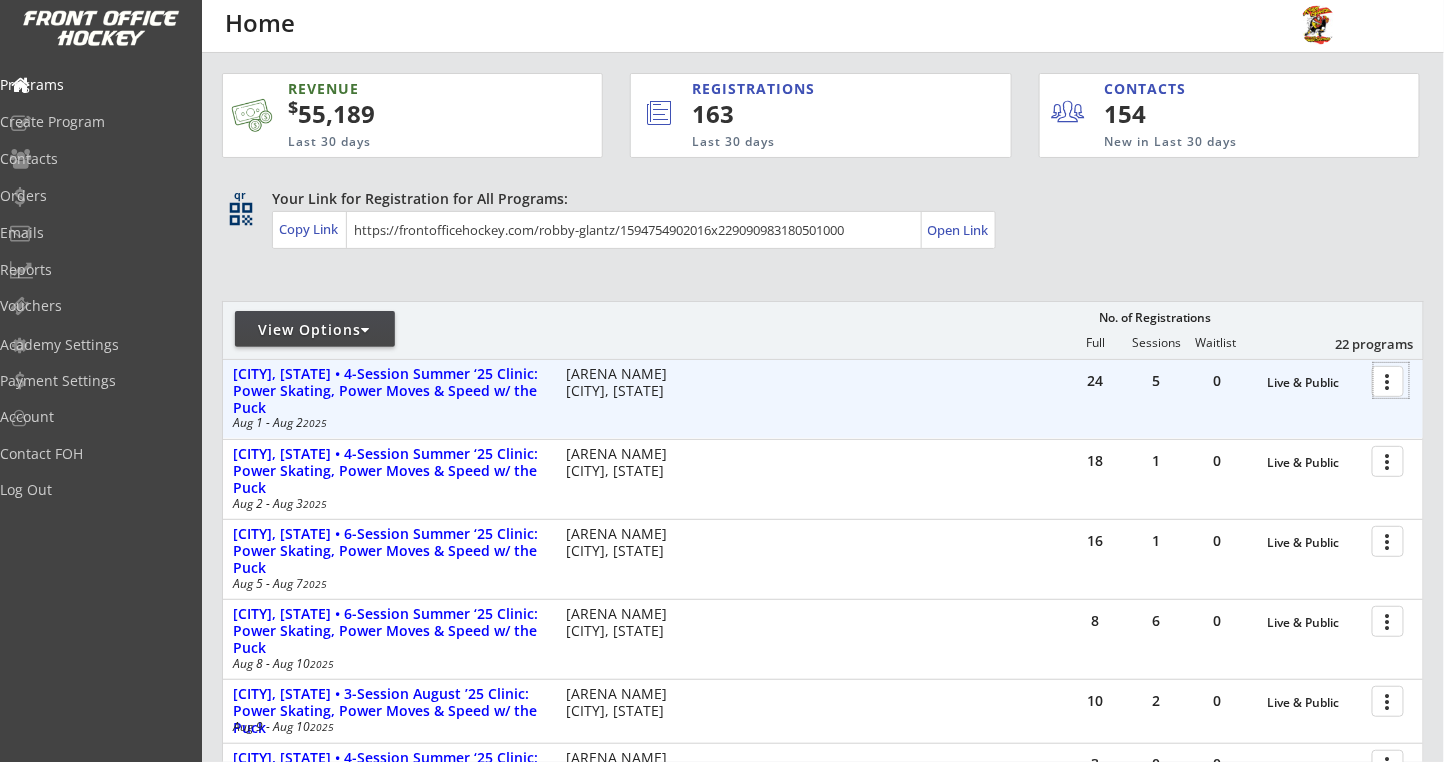 click at bounding box center [1391, 380] 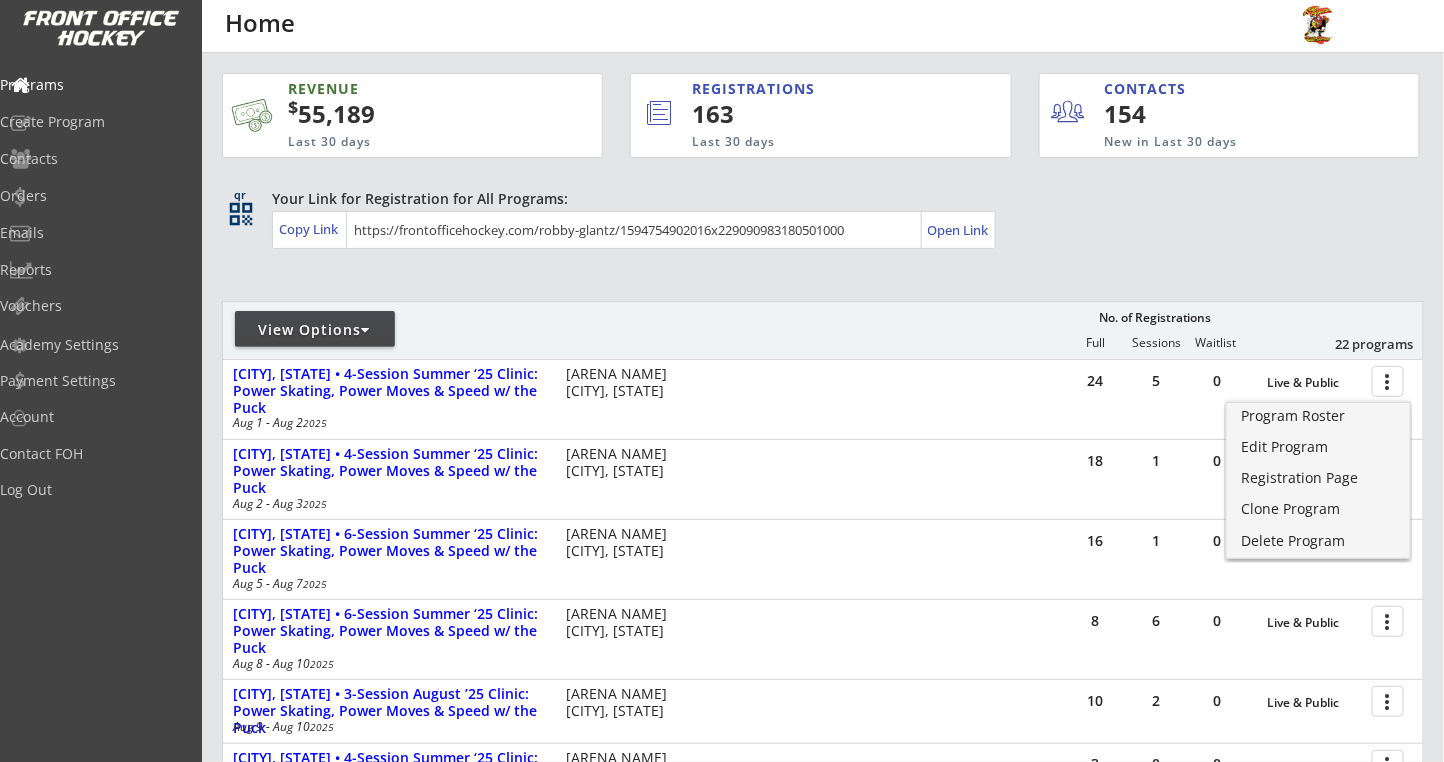 click on "REVENUE $  55,189 Last 30 days REGISTRATIONS 163 Last 30 days CONTACTS 154 New in Last 30 days qr qr_code Your Link for Registration for All Programs: Copy Link Open Link View Options   No. of Registrations Full Sessions Waitlist 22 programs
24 5 0 Live & Public more_vert Chandler, AZ • 4-Session Summer ‘25 Clinic: Power Skating, Power Moves & Speed w/ the Puck  Aug 1 - Aug 2    2025 Ice Den Chandler
Chandler, AZ
18 1 0 Live & Public more_vert Scottsdale, AZ • 4-Session Summer ‘25 Clinic: Power Skating, Power Moves & Speed w/ the Puck  Aug 2 - Aug 3    2025 Ice Den Scottsdale
Scottsdale, AZ
16 1 0 Live & Public more_vert Exton, PA • 6-Session Summer ‘25 Clinic: Power Skating, Power Moves & Speed w/ the Puck  Aug 5 - Aug 7    2025 Power Play Rinks at Exton
Exton, PA
8 6 0 Live & Public more_vert Vernon Hills, IL • 6-Session Summer ‘25 Clinic: Power Skating, Power Moves & Speed w/ the Puck  Aug 8 - Aug 10    2025
10 2 0 more_vert 3" at bounding box center (823, 704) 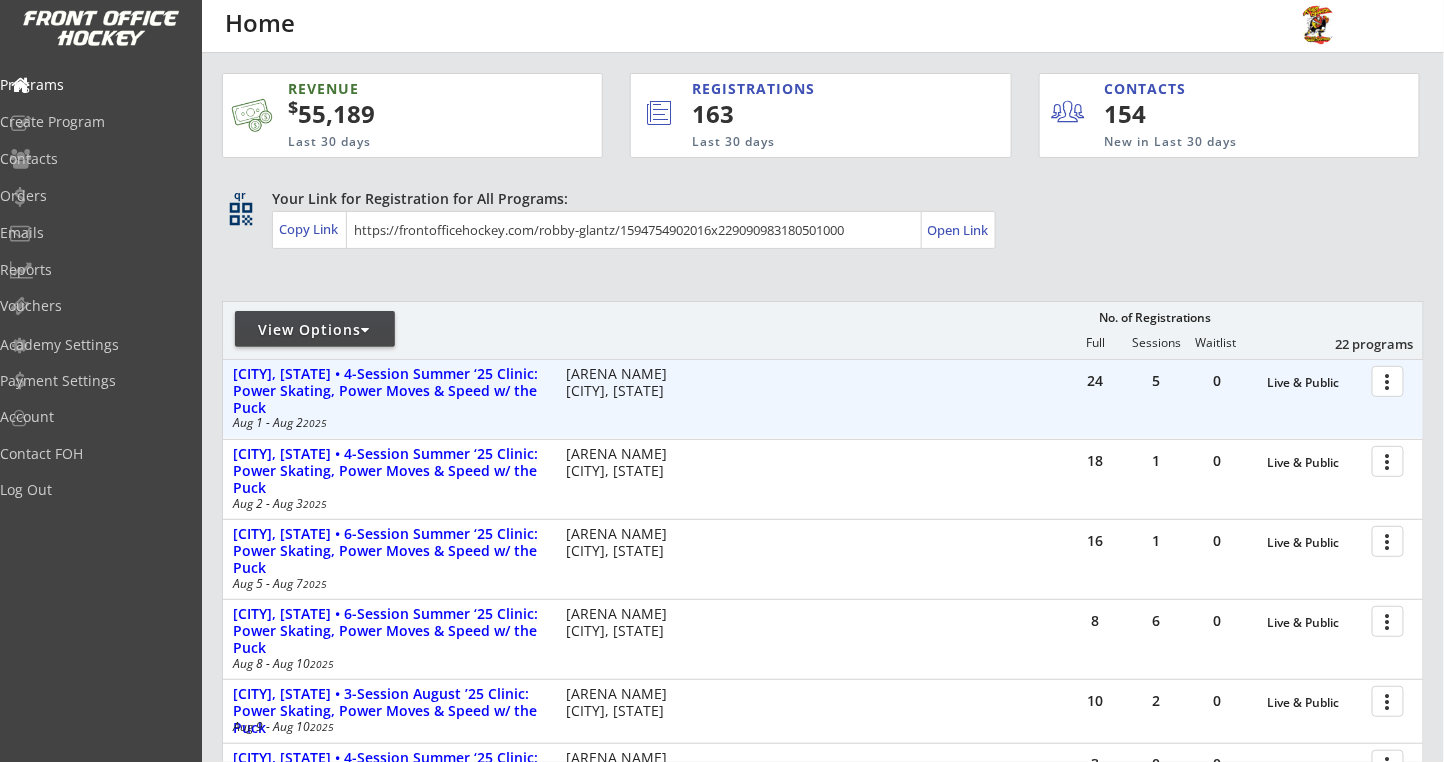 click at bounding box center [1391, 380] 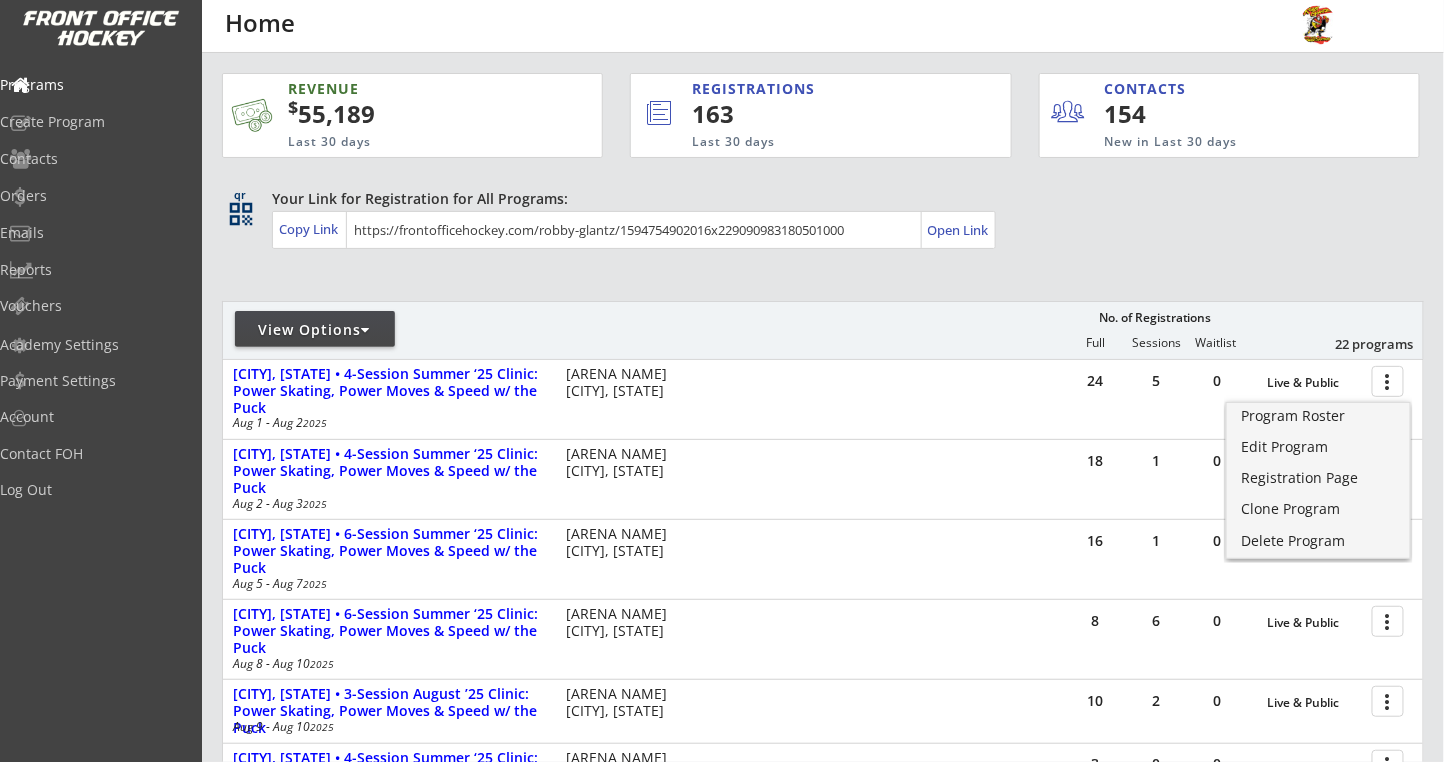 click on "REVENUE $  55,189 Last 30 days REGISTRATIONS 163 Last 30 days CONTACTS 154 New in Last 30 days qr qr_code Your Link for Registration for All Programs: Copy Link Open Link View Options   No. of Registrations Full Sessions Waitlist 22 programs
24 5 0 Live & Public more_vert Chandler, AZ • 4-Session Summer ‘25 Clinic: Power Skating, Power Moves & Speed w/ the Puck  Aug 1 - Aug 2    2025 Ice Den Chandler
Chandler, AZ
18 1 0 Live & Public more_vert Scottsdale, AZ • 4-Session Summer ‘25 Clinic: Power Skating, Power Moves & Speed w/ the Puck  Aug 2 - Aug 3    2025 Ice Den Scottsdale
Scottsdale, AZ
16 1 0 Live & Public more_vert Exton, PA • 6-Session Summer ‘25 Clinic: Power Skating, Power Moves & Speed w/ the Puck  Aug 5 - Aug 7    2025 Power Play Rinks at Exton
Exton, PA
8 6 0 Live & Public more_vert Vernon Hills, IL • 6-Session Summer ‘25 Clinic: Power Skating, Power Moves & Speed w/ the Puck  Aug 8 - Aug 10    2025
10 2 0 more_vert 3" at bounding box center (823, 704) 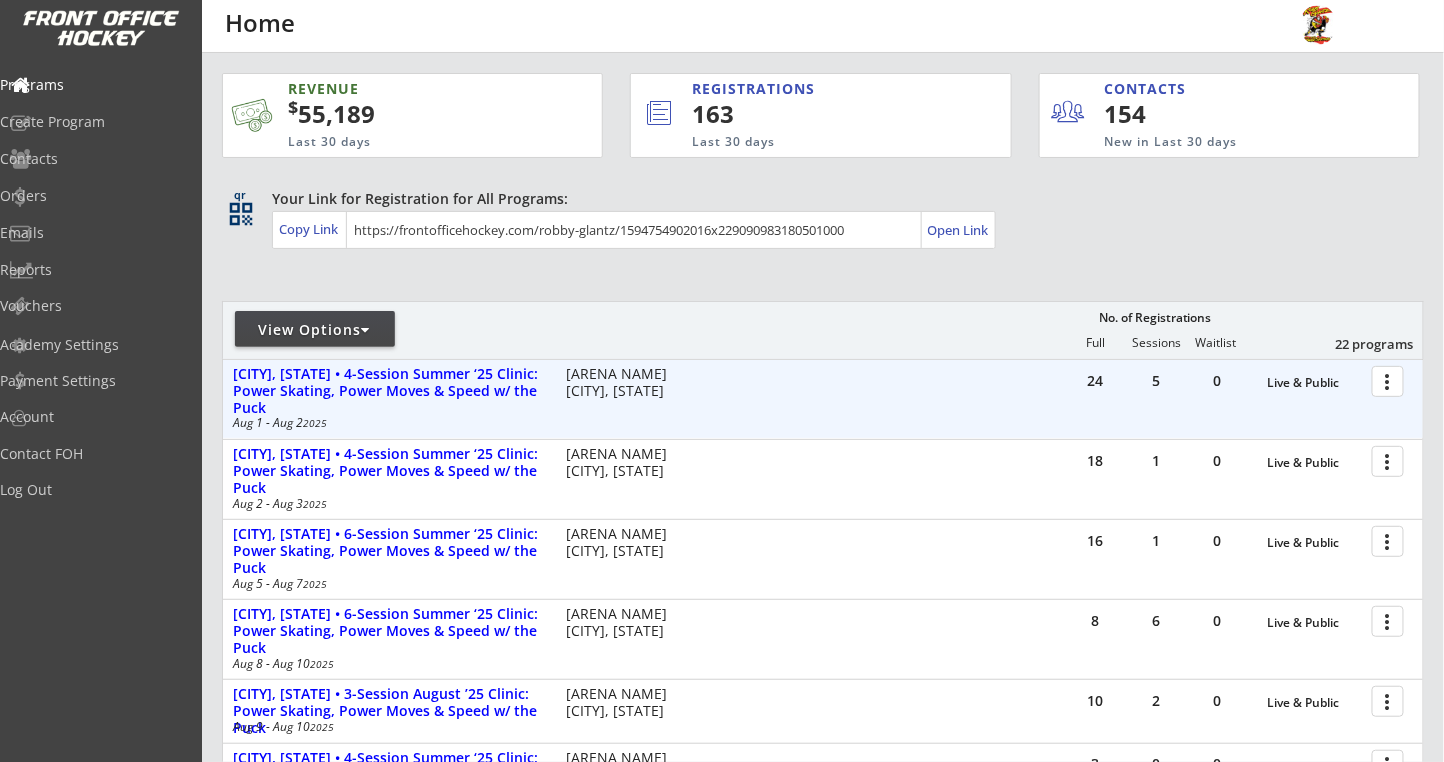 click at bounding box center (1391, 380) 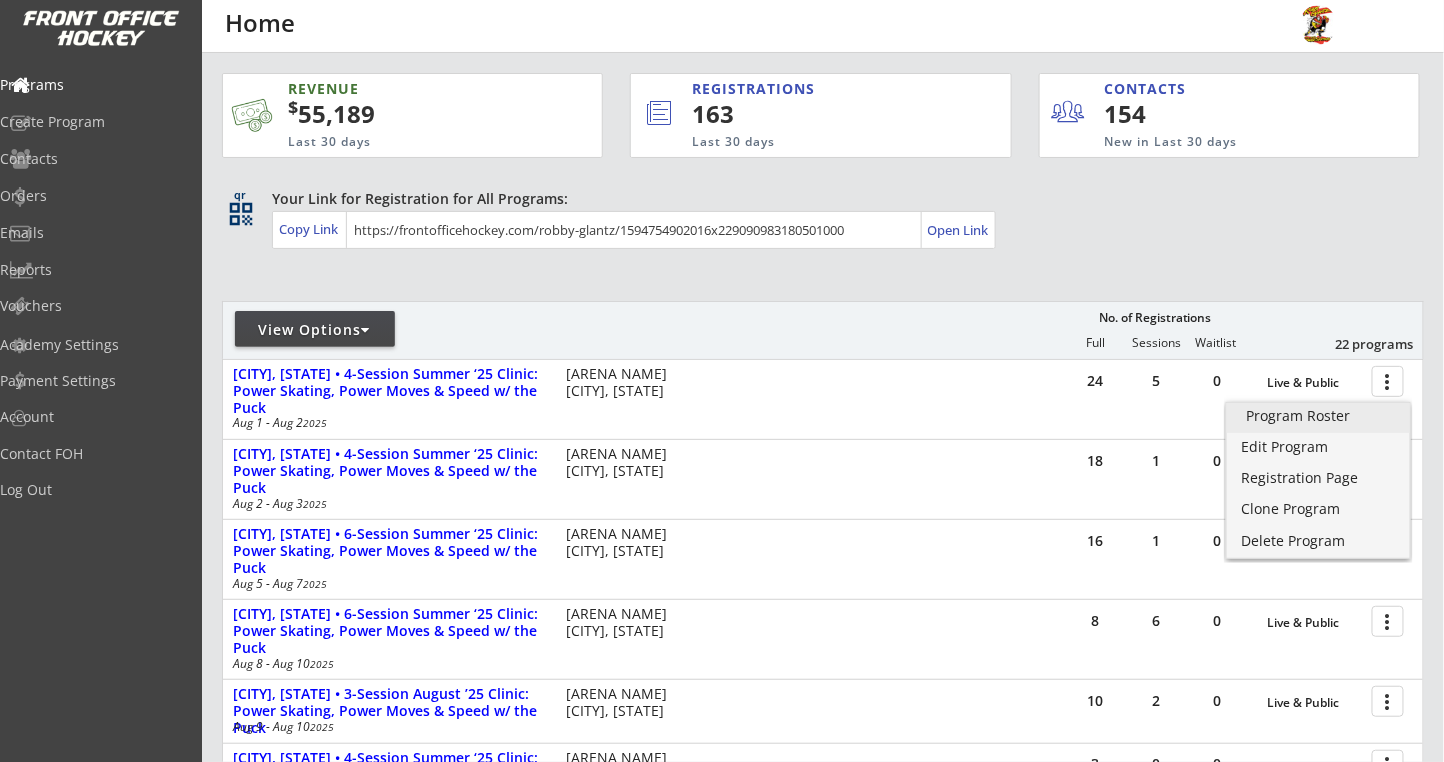 click on "Program Roster" at bounding box center [1318, 416] 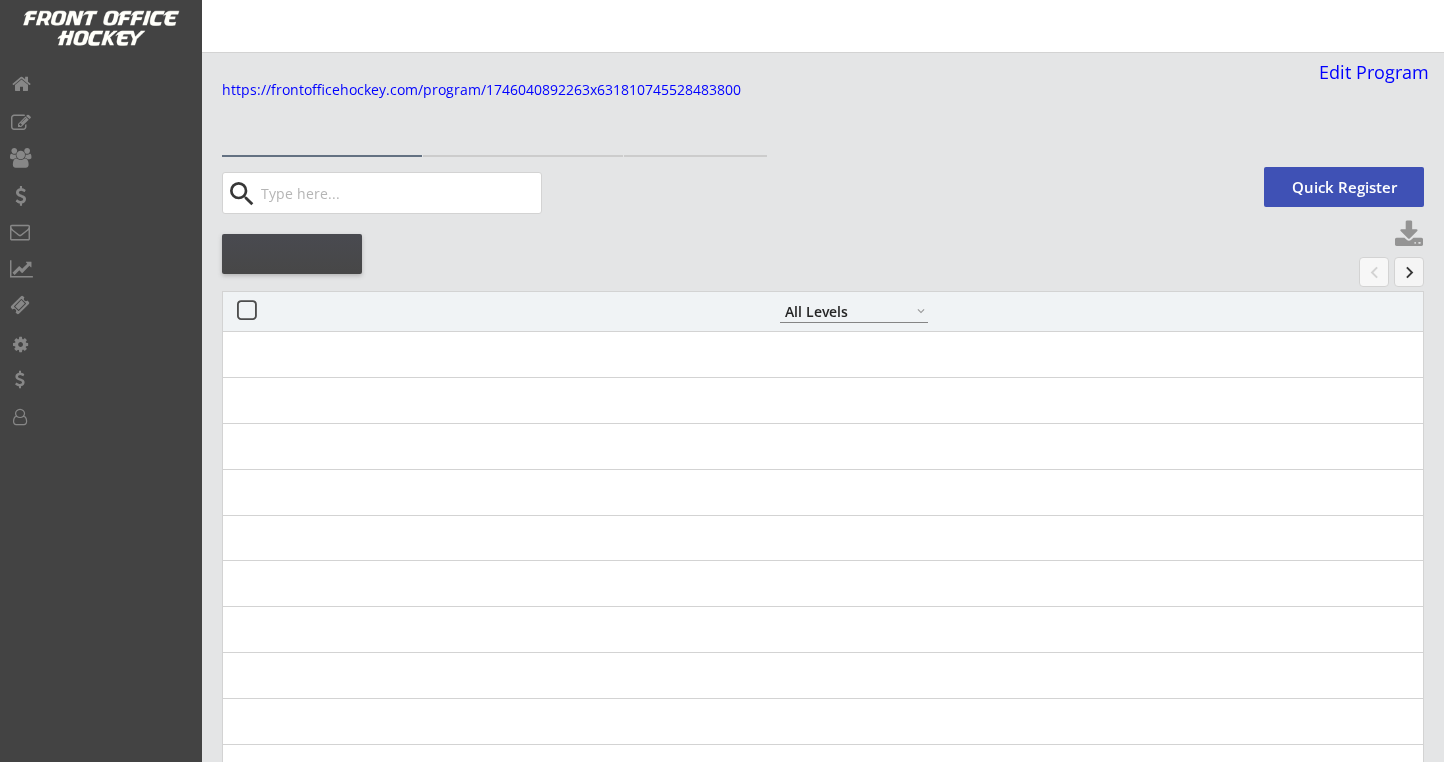 select on ""All Levels"" 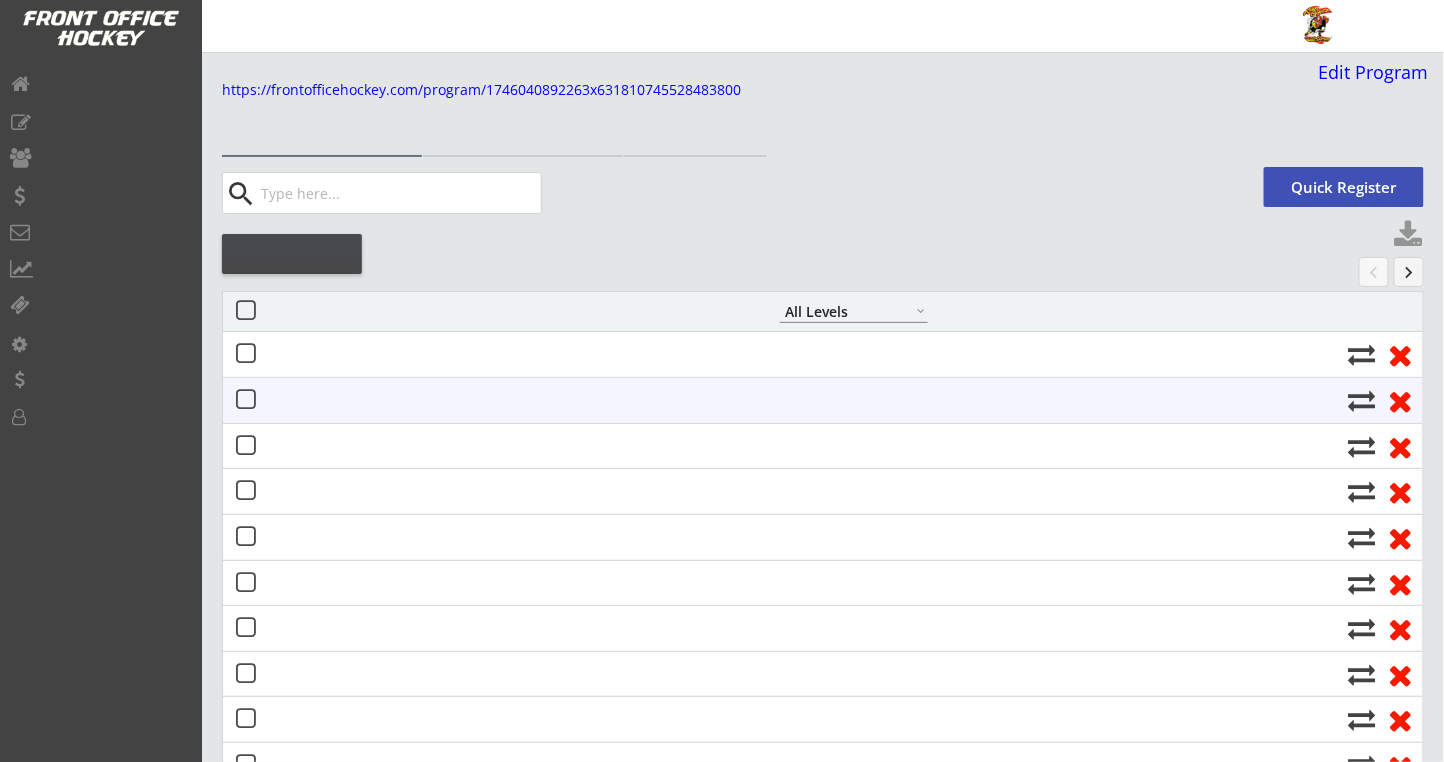 scroll, scrollTop: 0, scrollLeft: 0, axis: both 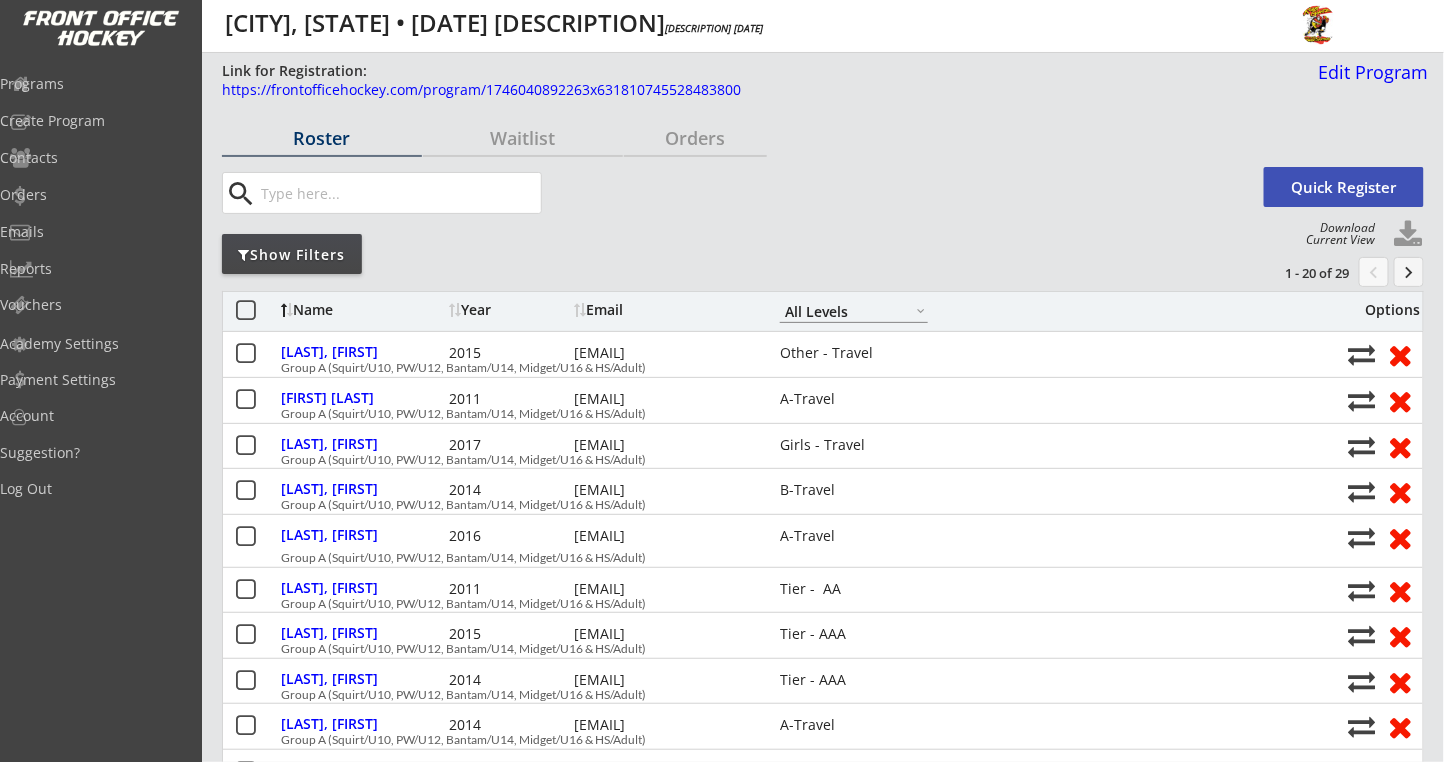 click on "A-Travel B-Travel C-Travel Tier -  AA Tier - AAA House League Girls - Travel Girls - House High Sch. JV High Sch. Varsity Adult Novice Adult Intermediate Adult Advanced Other - House Other - Travel Other - Middle Sch. All Levels" at bounding box center [854, 311] 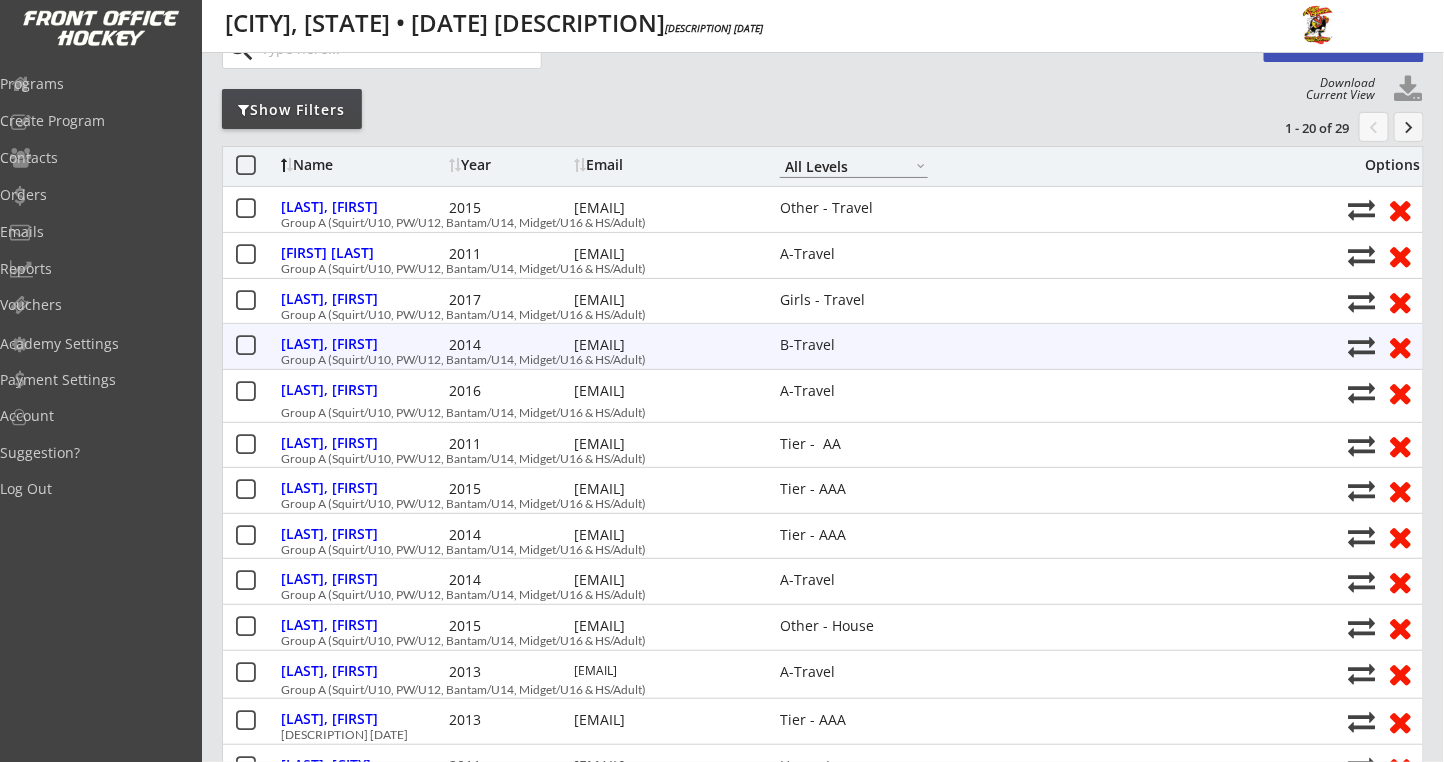 scroll, scrollTop: 0, scrollLeft: 0, axis: both 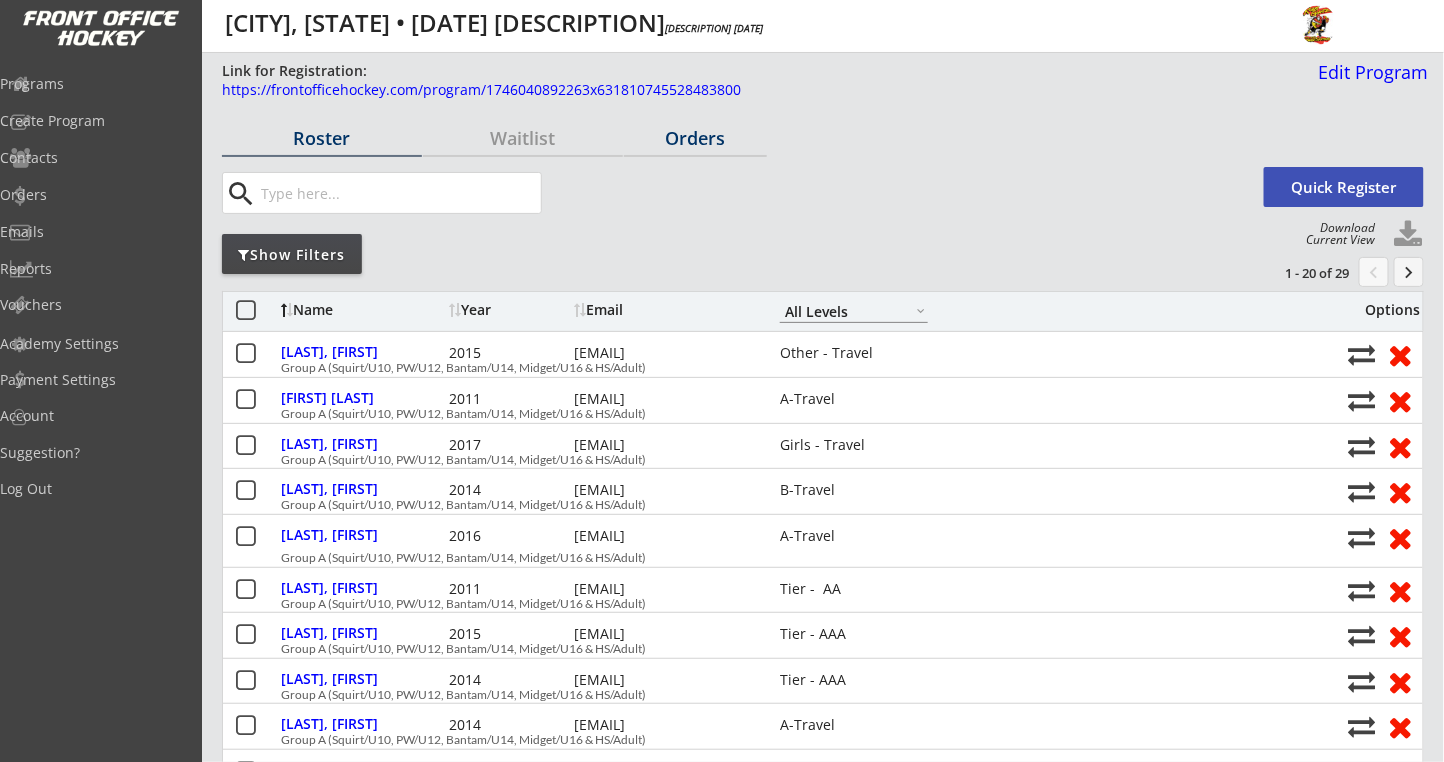 click on "Orders" at bounding box center [695, 138] 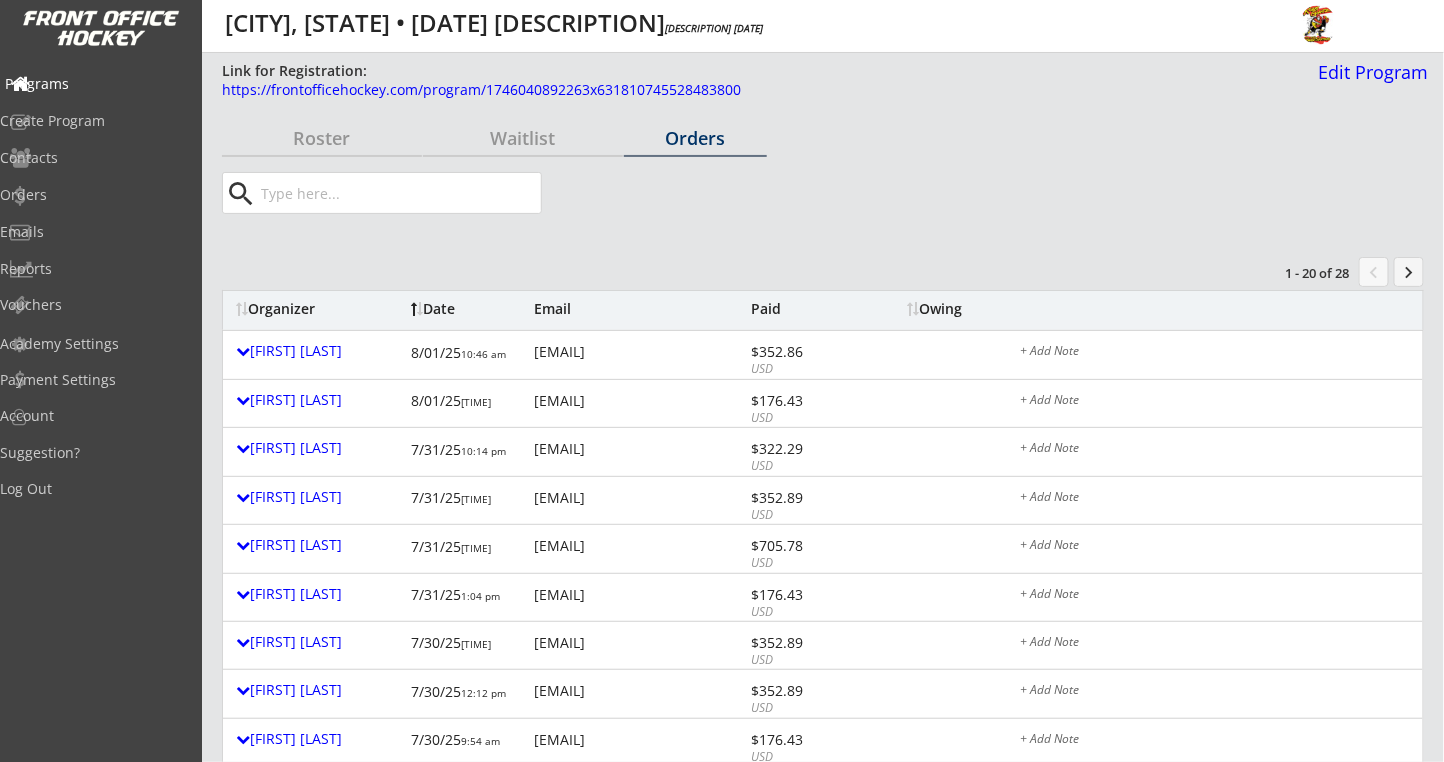click on "Programs" at bounding box center [95, 84] 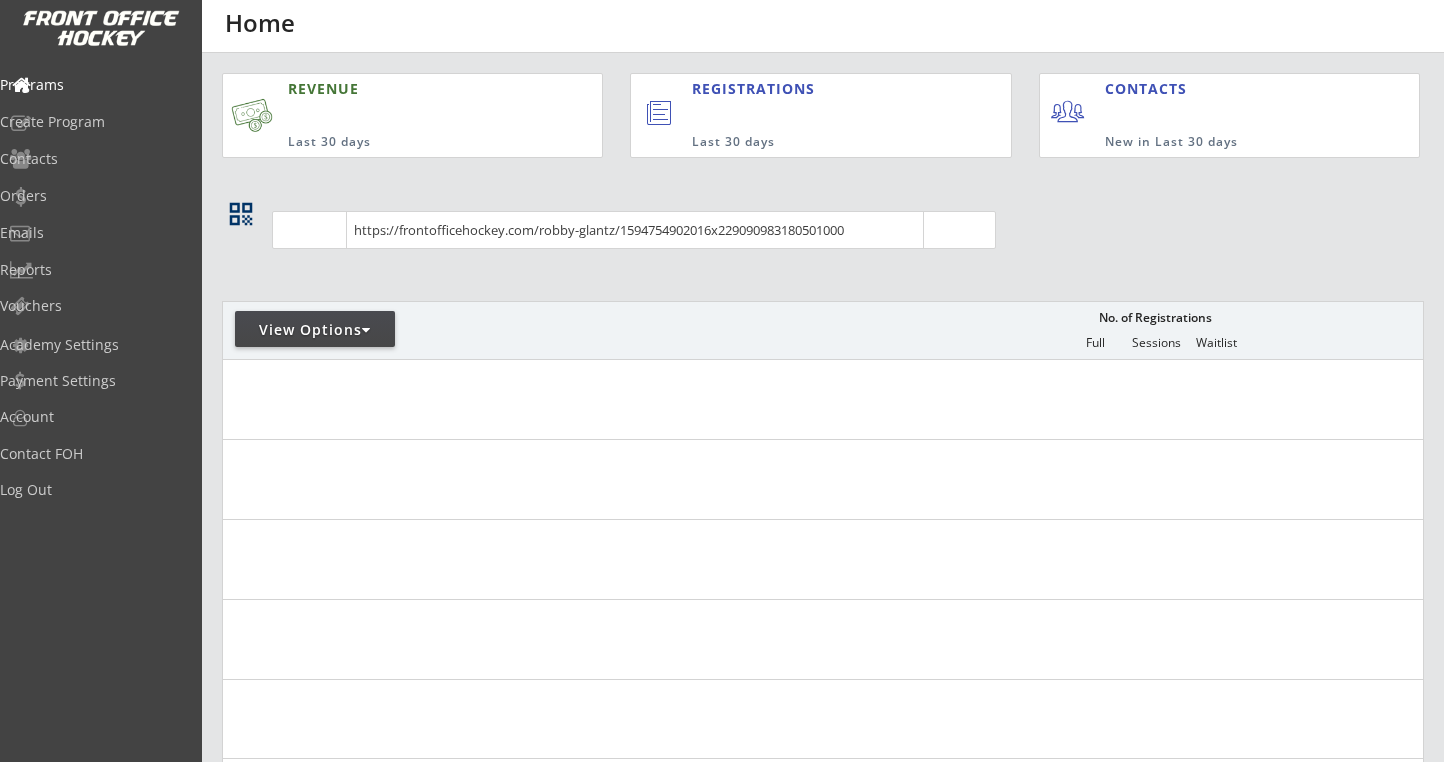 scroll, scrollTop: 0, scrollLeft: 0, axis: both 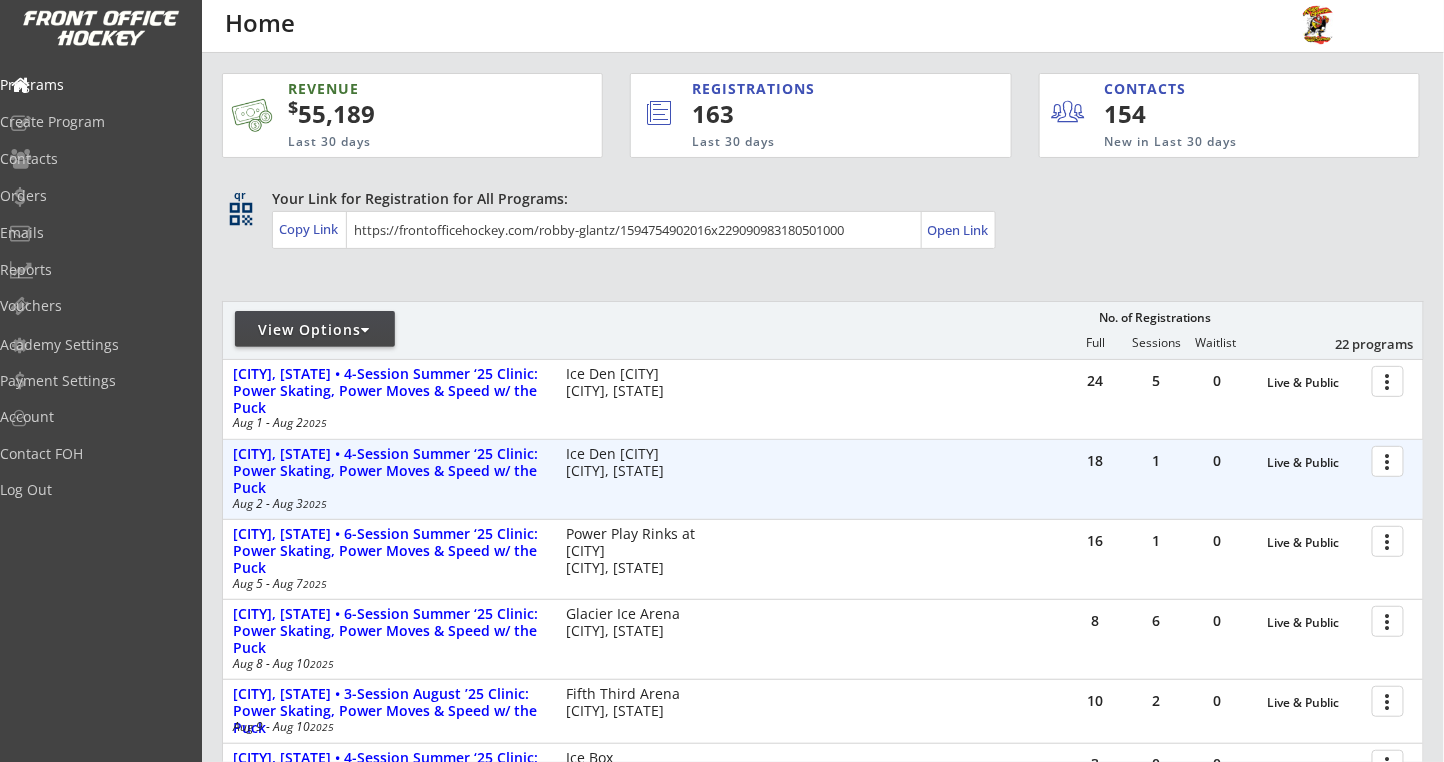 click at bounding box center (1391, 460) 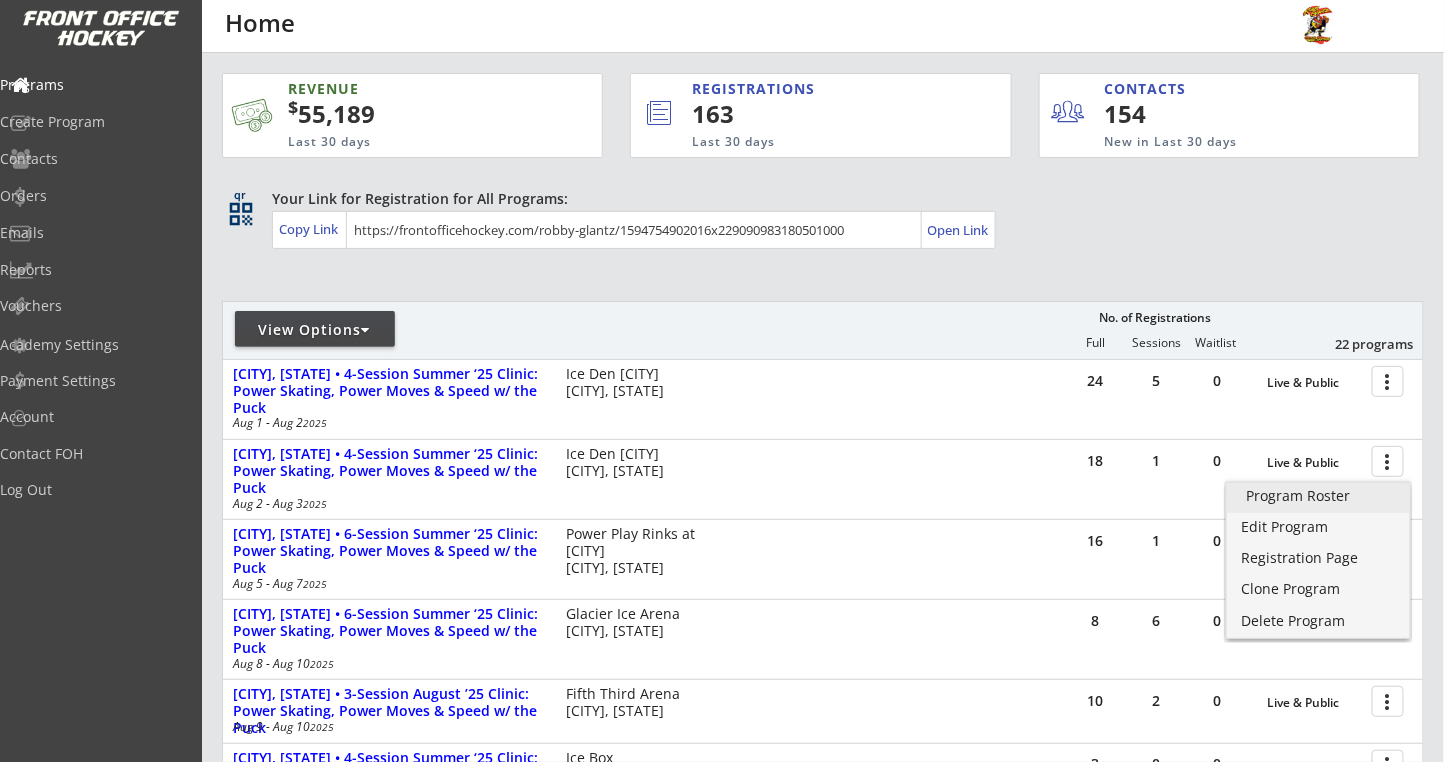 click on "Program Roster" at bounding box center (1318, 496) 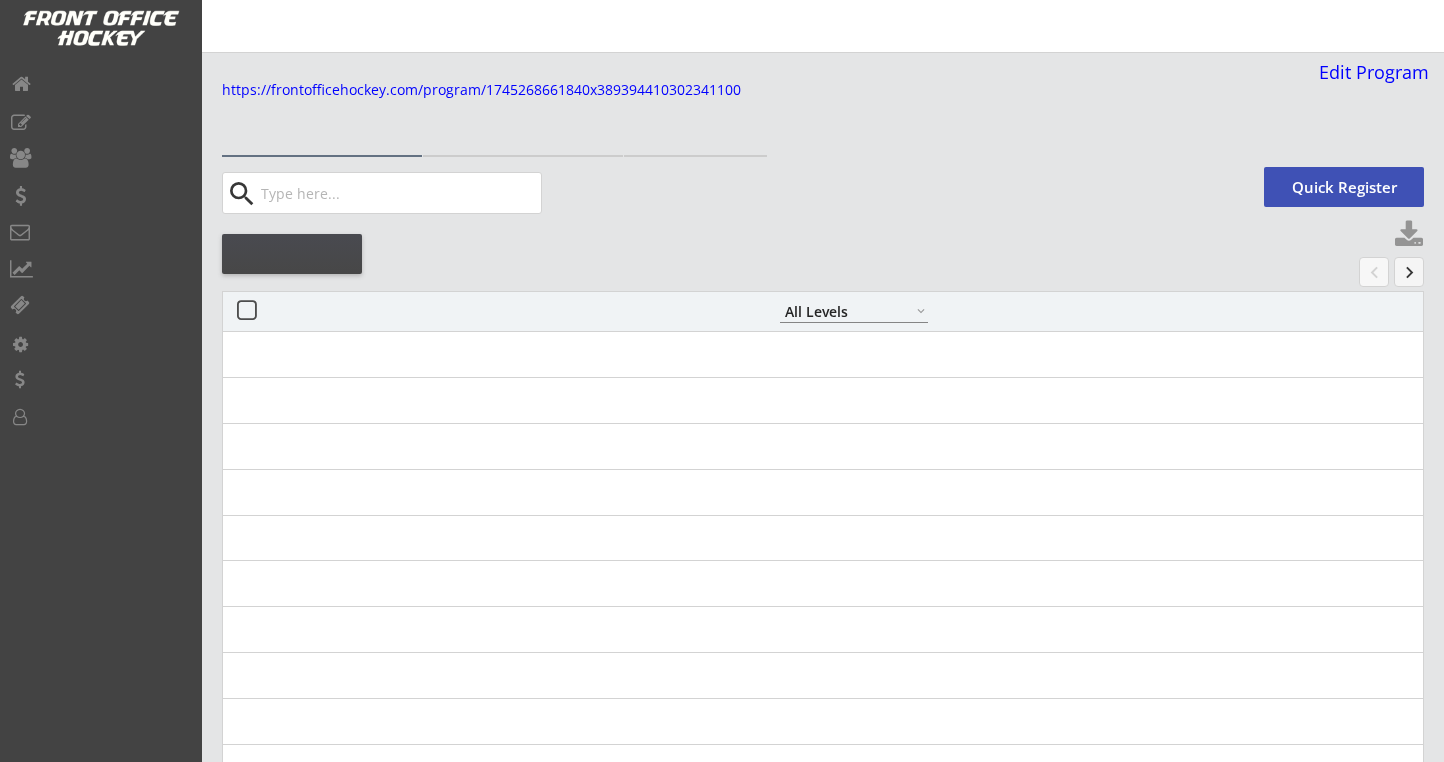select on ""All Levels"" 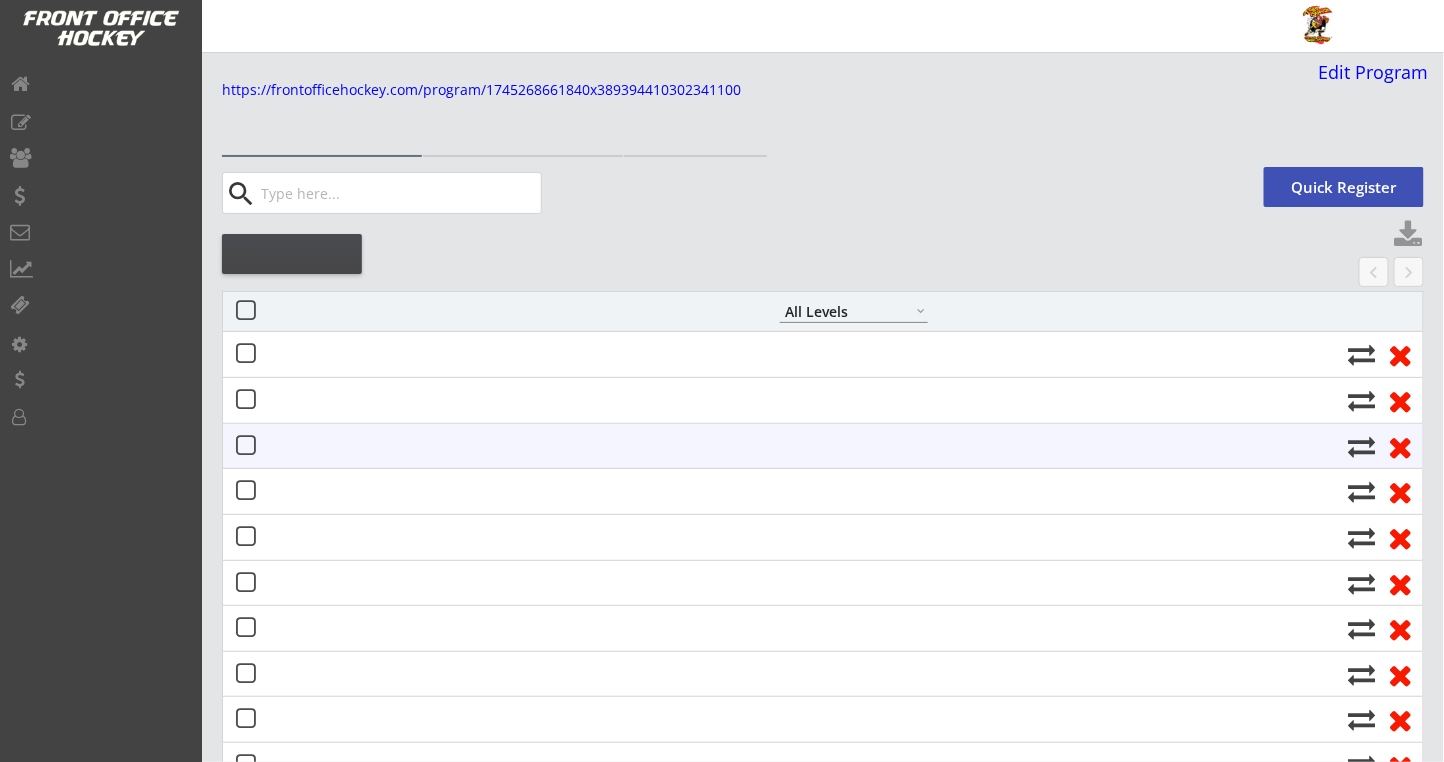 scroll, scrollTop: 0, scrollLeft: 0, axis: both 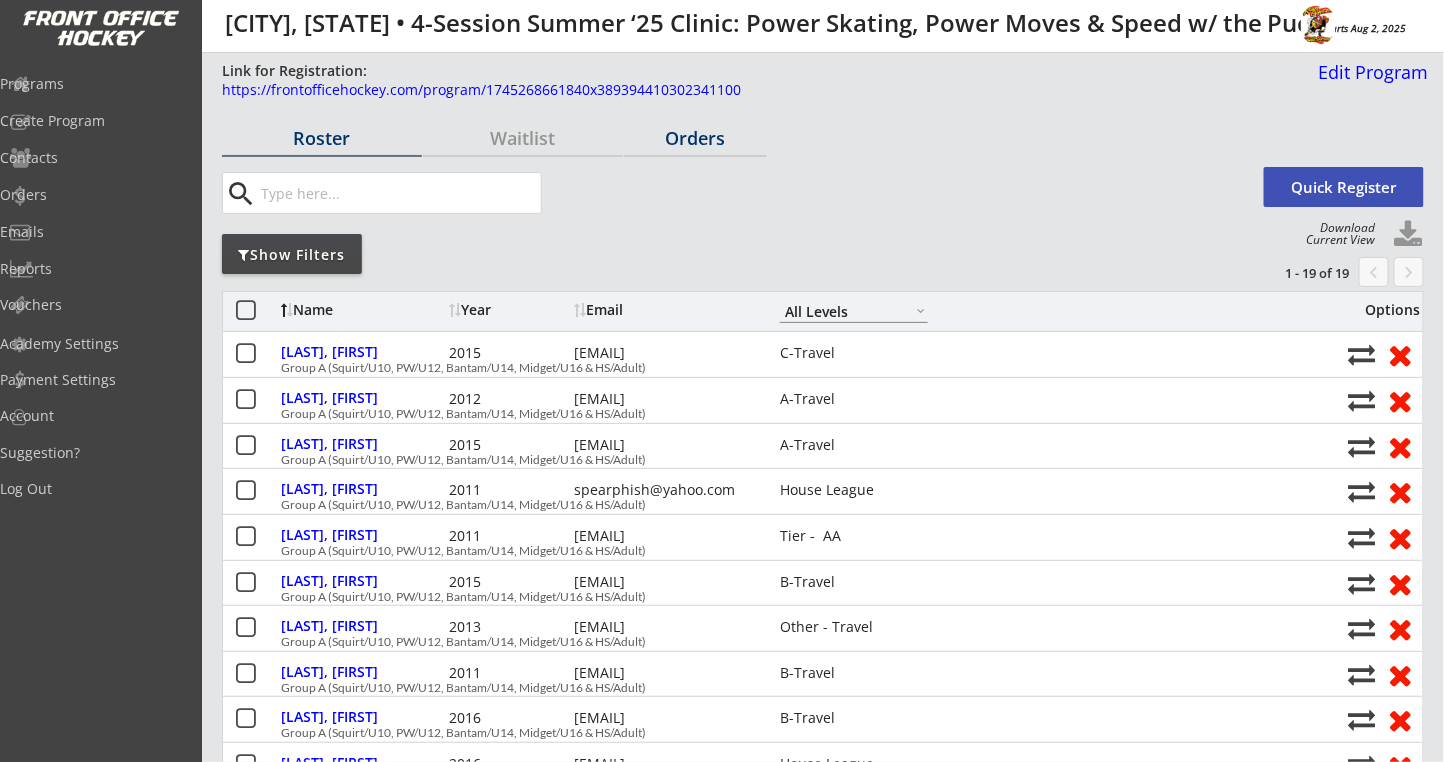 click on "Orders" at bounding box center [695, 139] 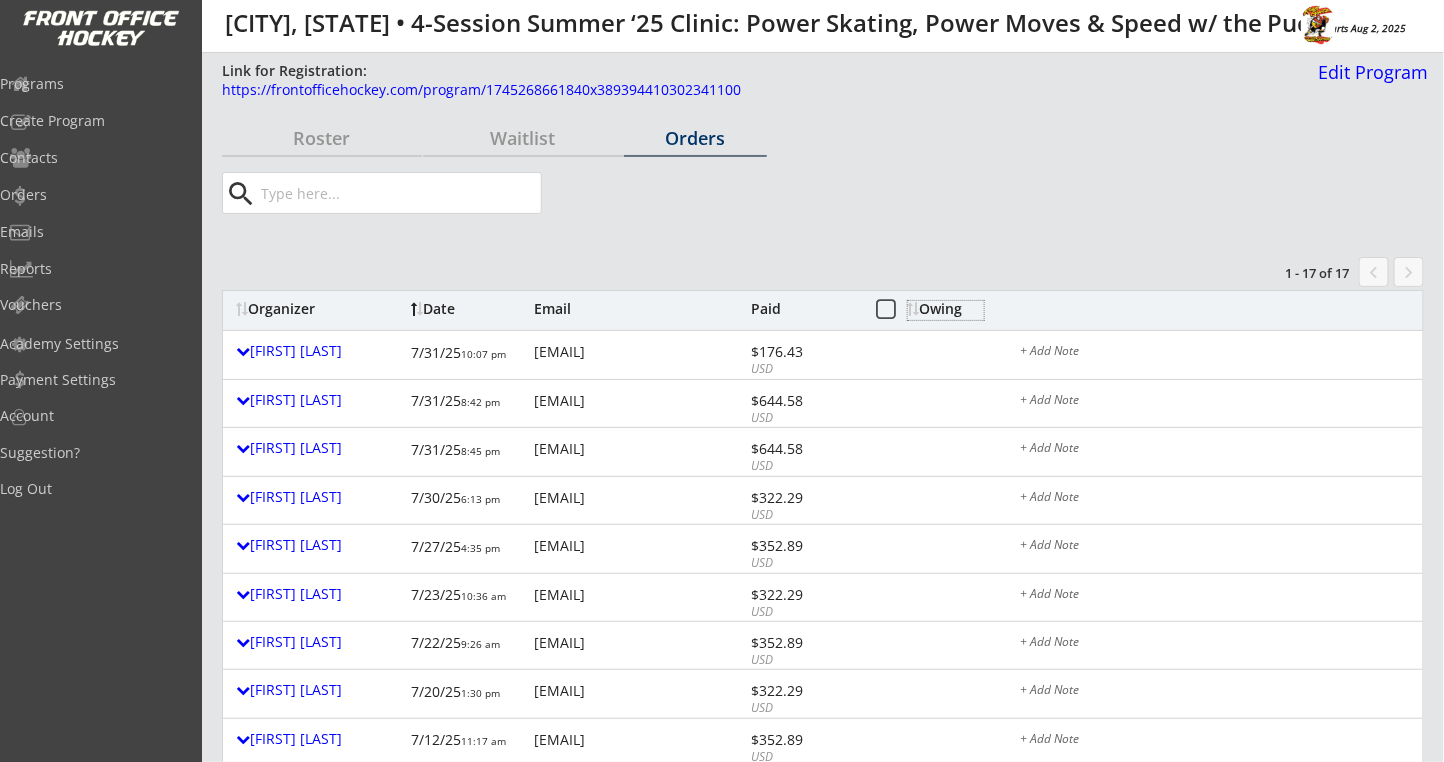 click on "Owing" at bounding box center (946, 309) 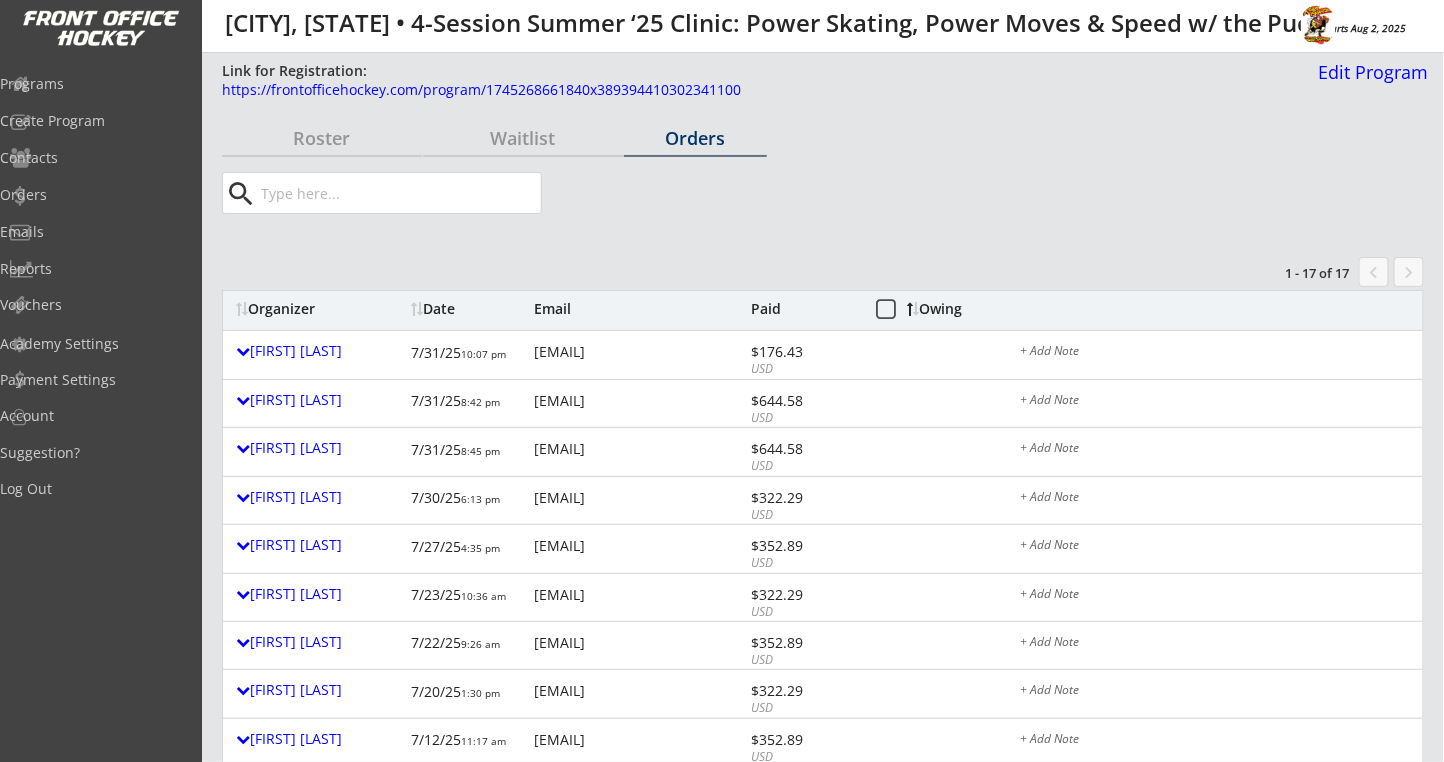 click on "Owing" at bounding box center (946, 309) 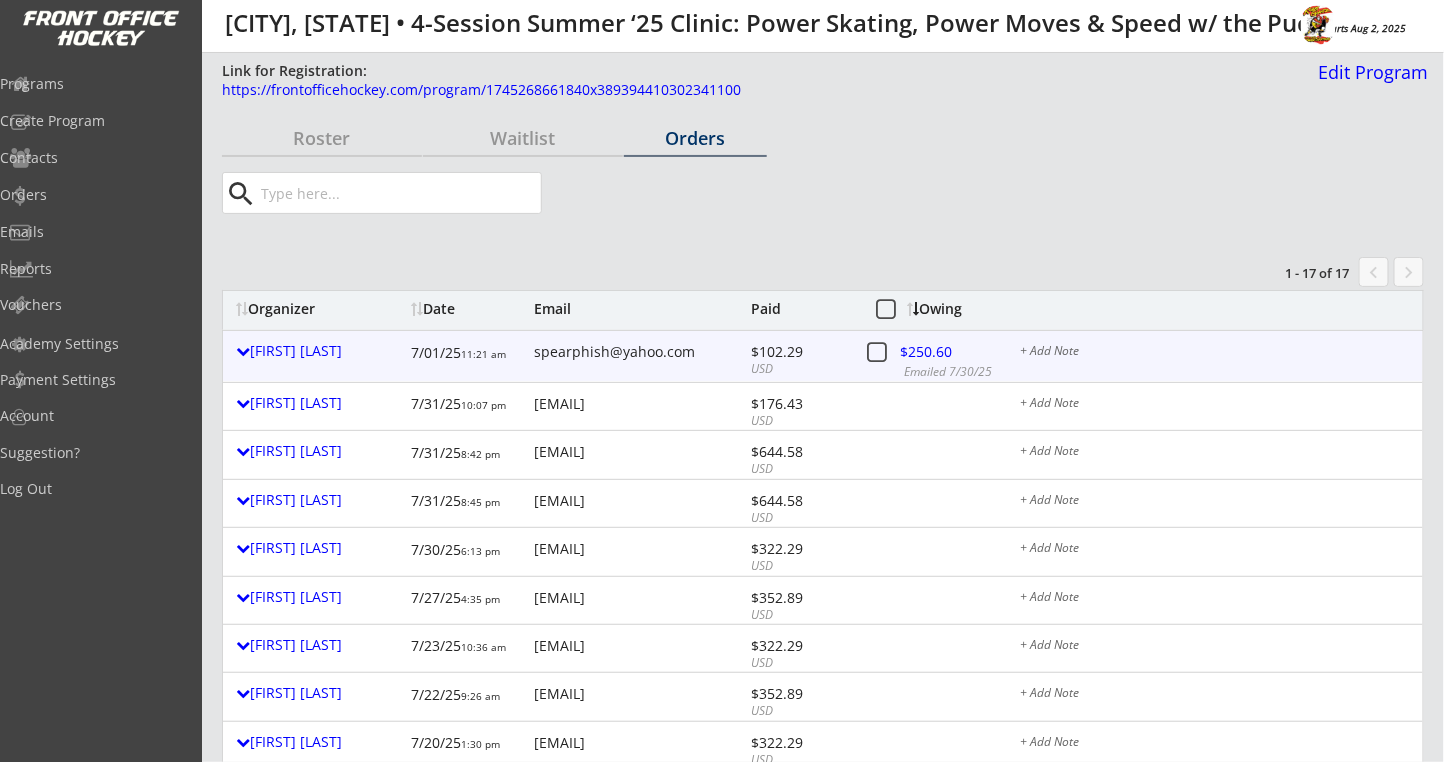 click at bounding box center [942, 355] 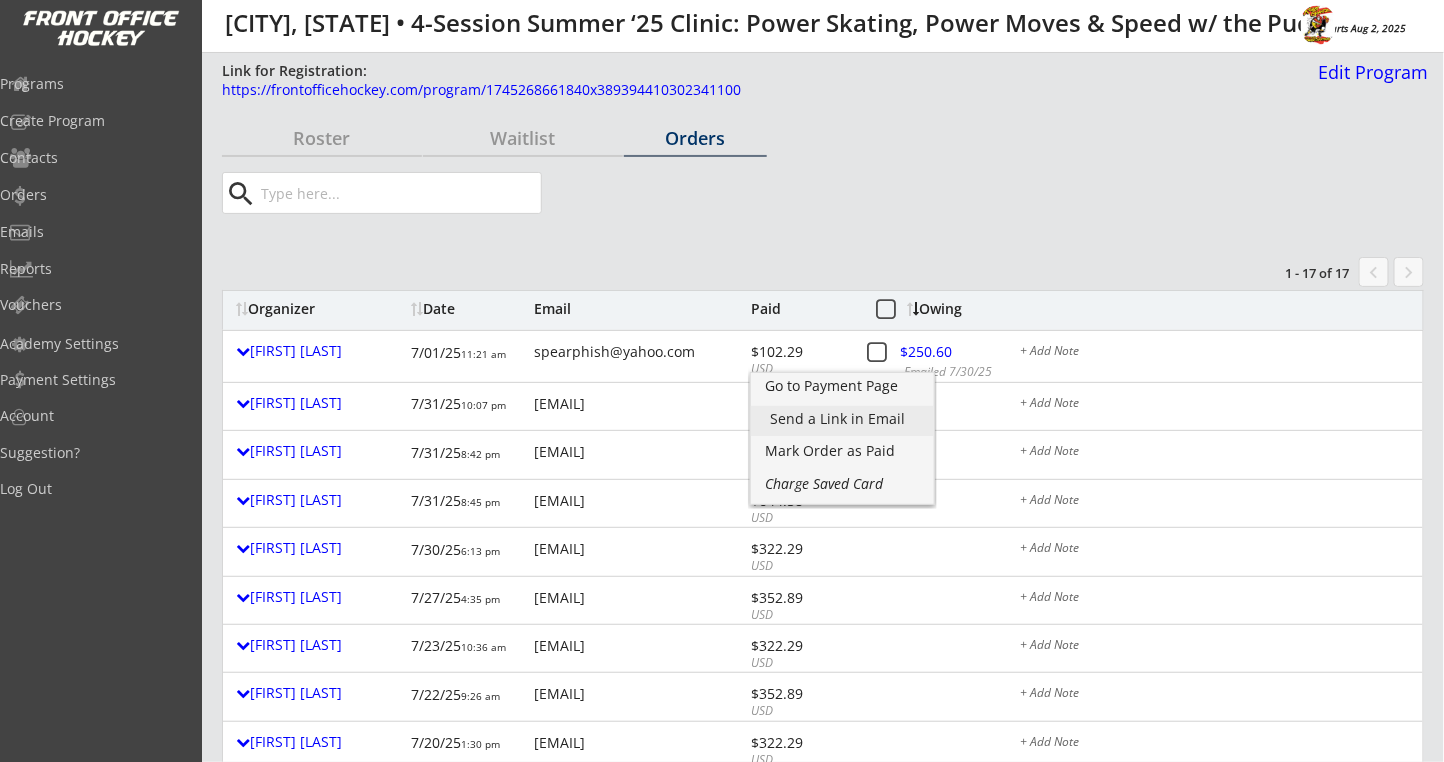 click on "Send a Link in Email" at bounding box center (842, 419) 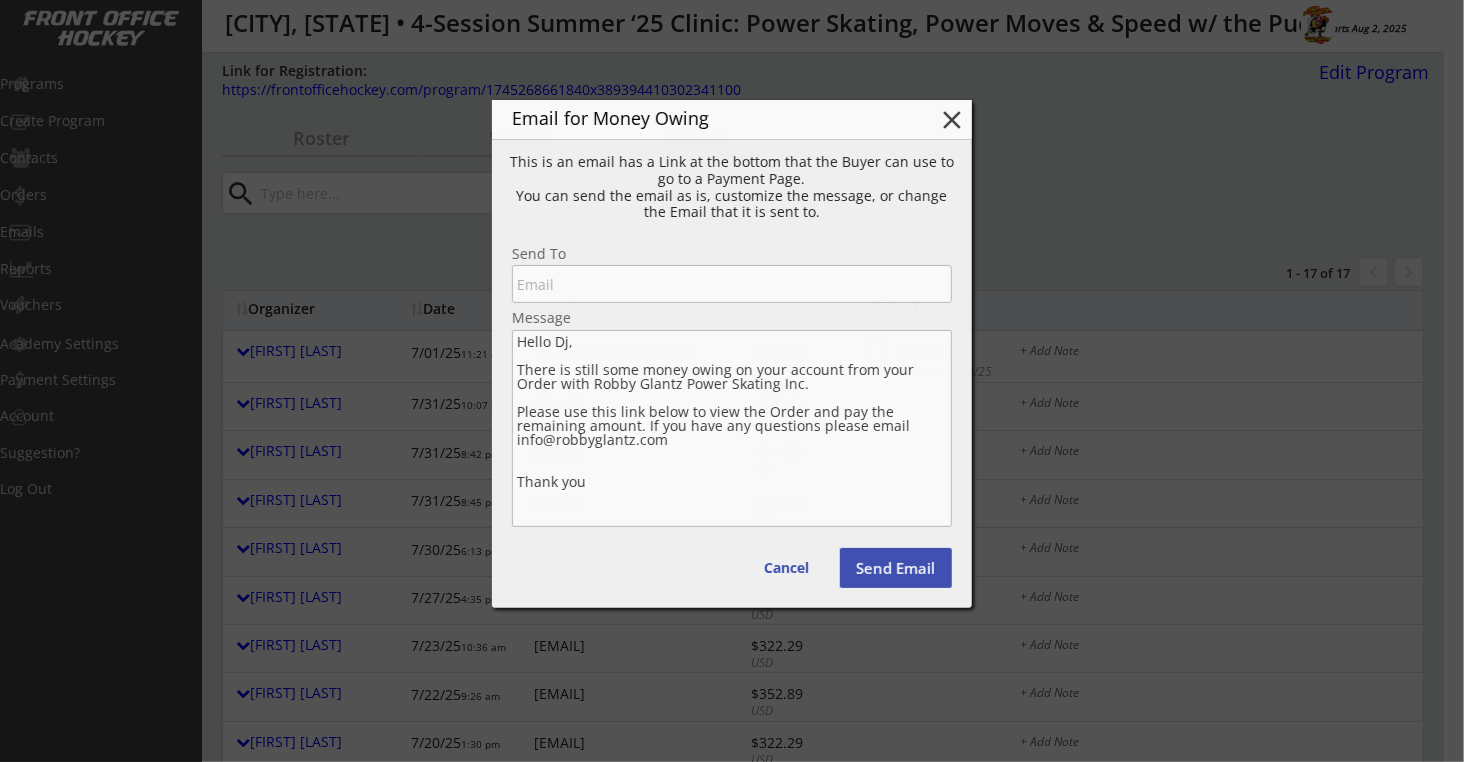 type on "spearphish@yahoo.com" 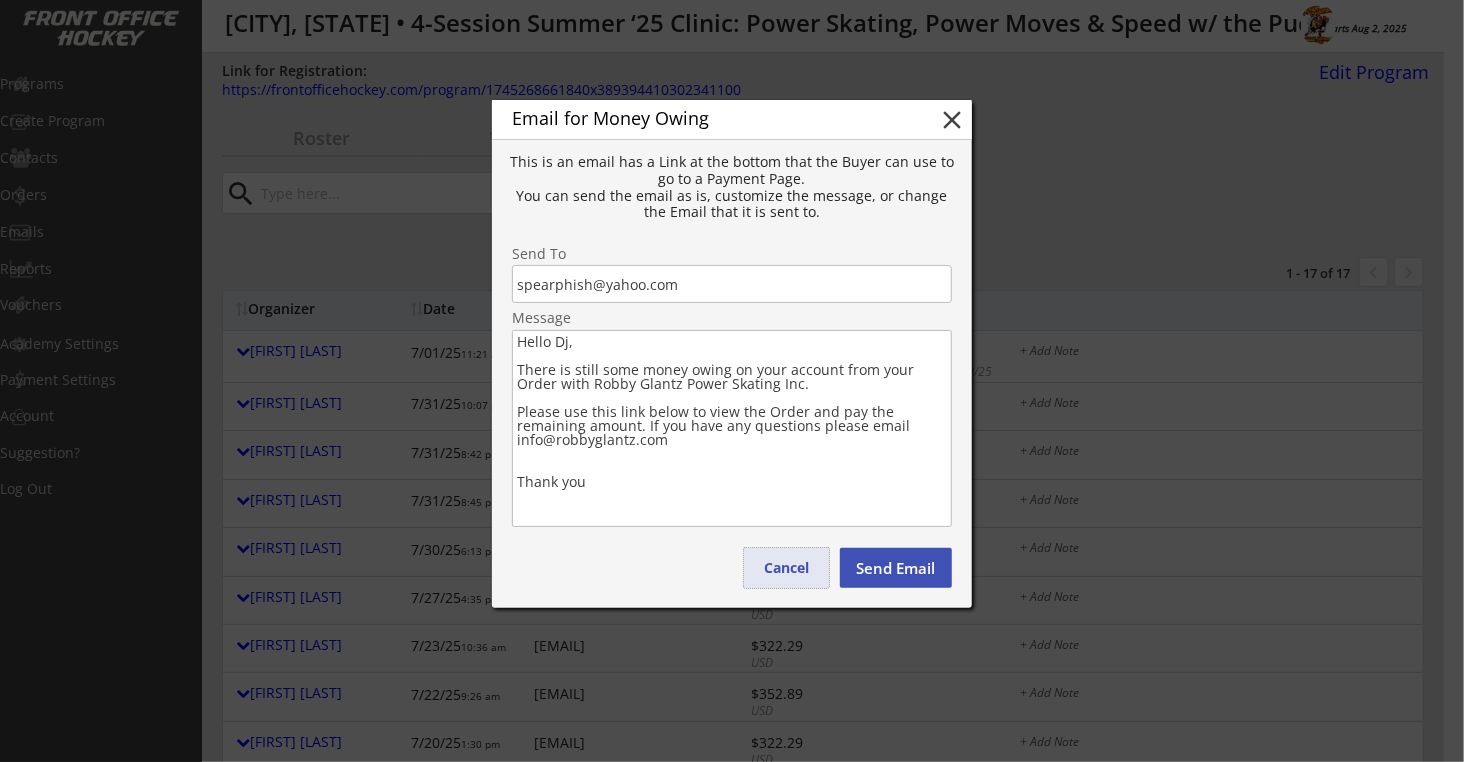 click on "Cancel" at bounding box center [786, 568] 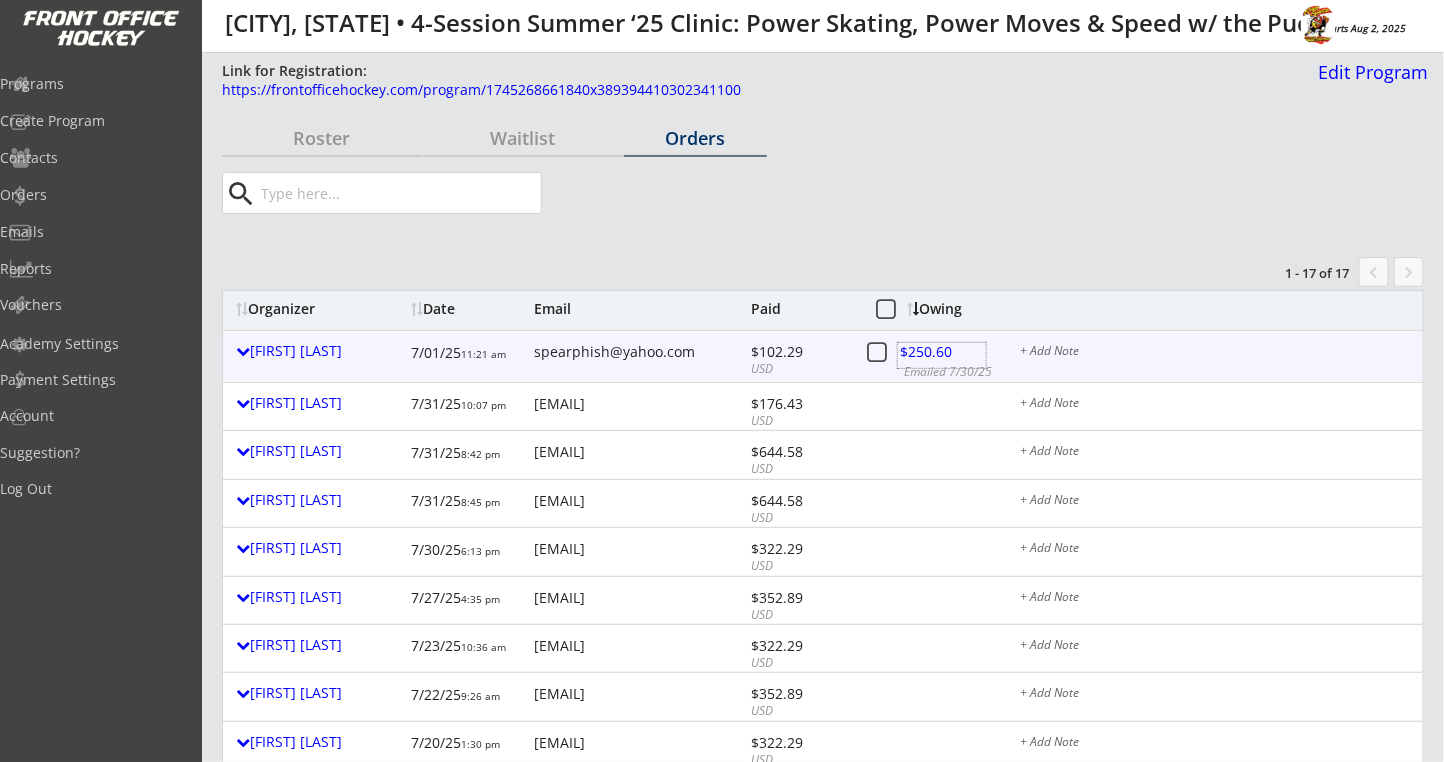 click at bounding box center [942, 355] 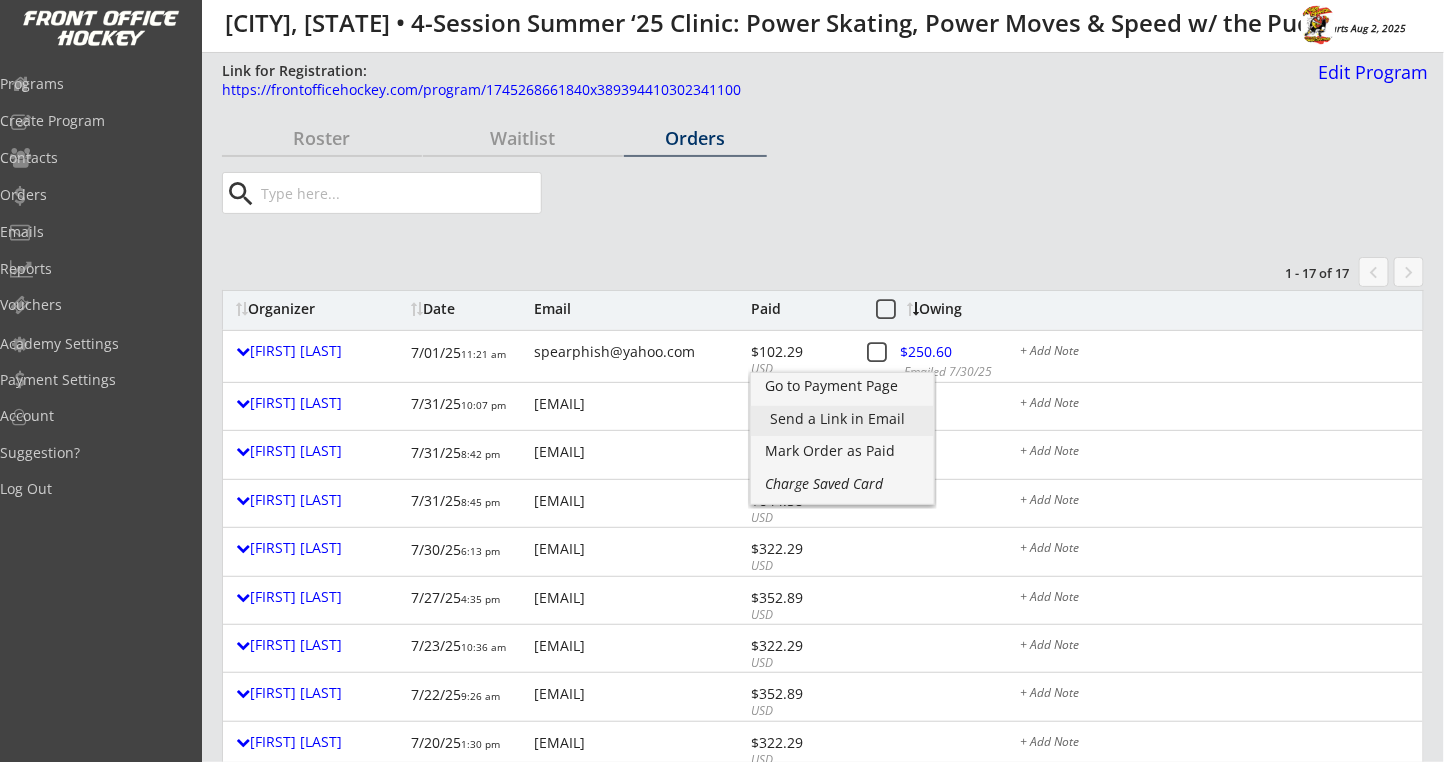 click on "Send a Link in Email" at bounding box center [842, 419] 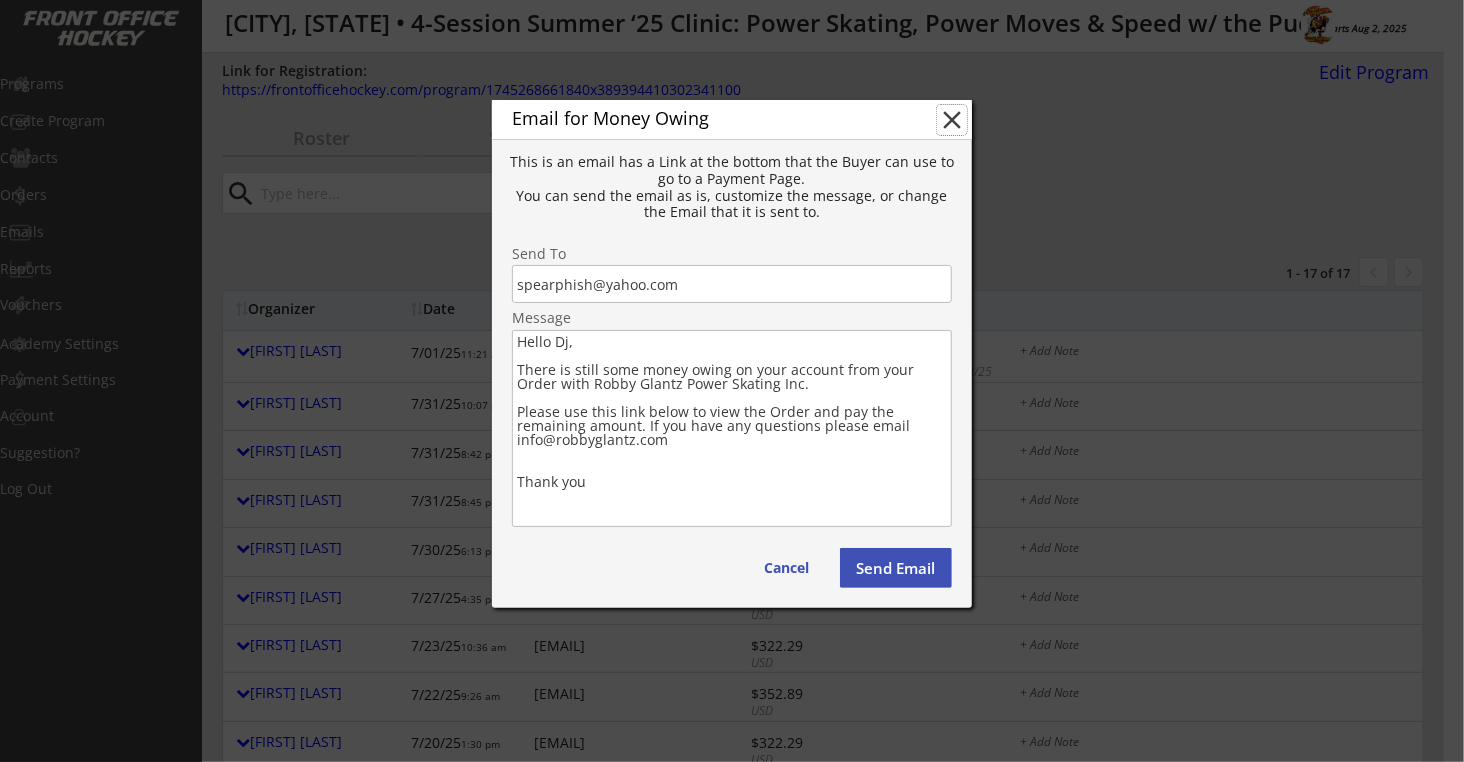 click on "close" at bounding box center [952, 120] 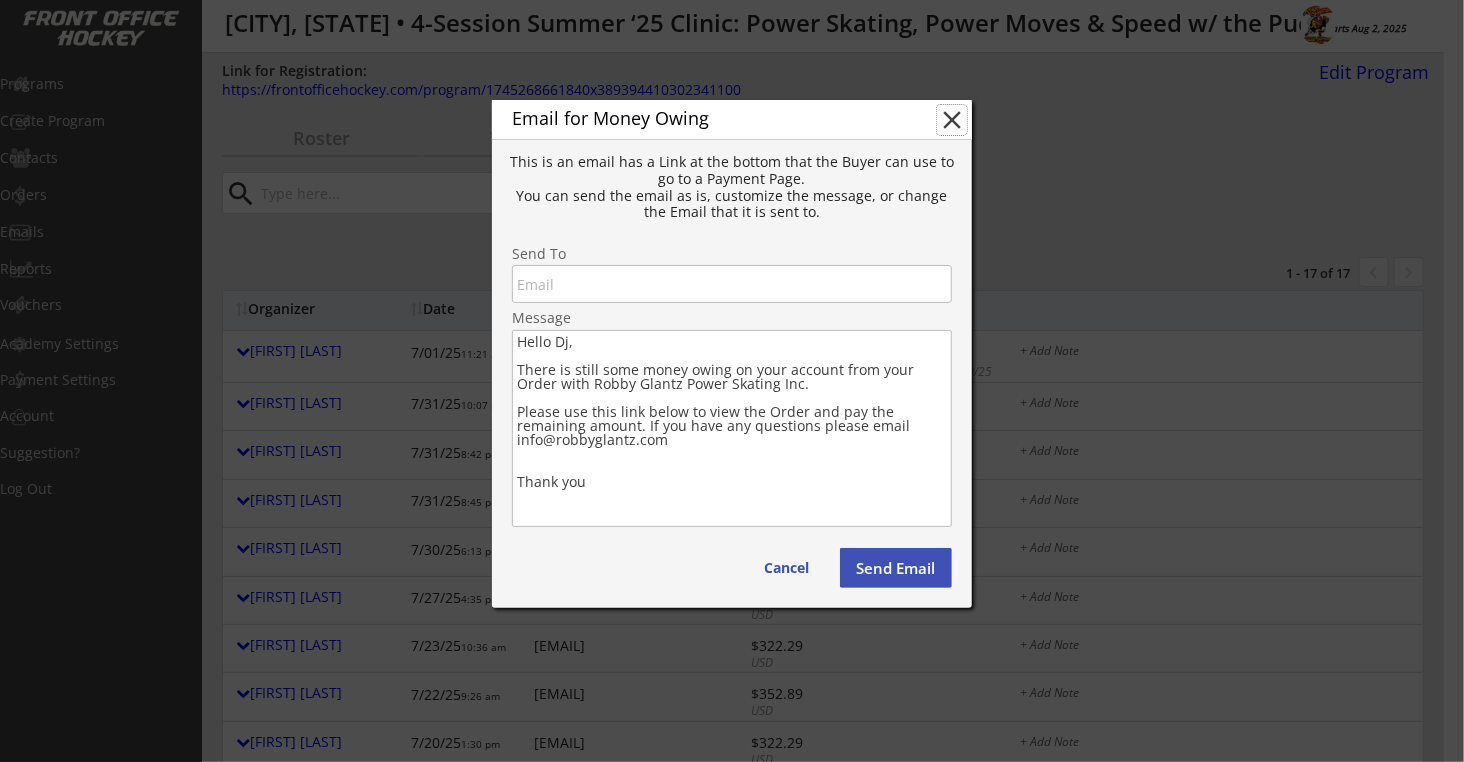 type on "Hello ,
There is still some money owing on your account from your Order with .
Please use this link below to view the Order and pay the remaining amount. If you have any questions please email
Thank you" 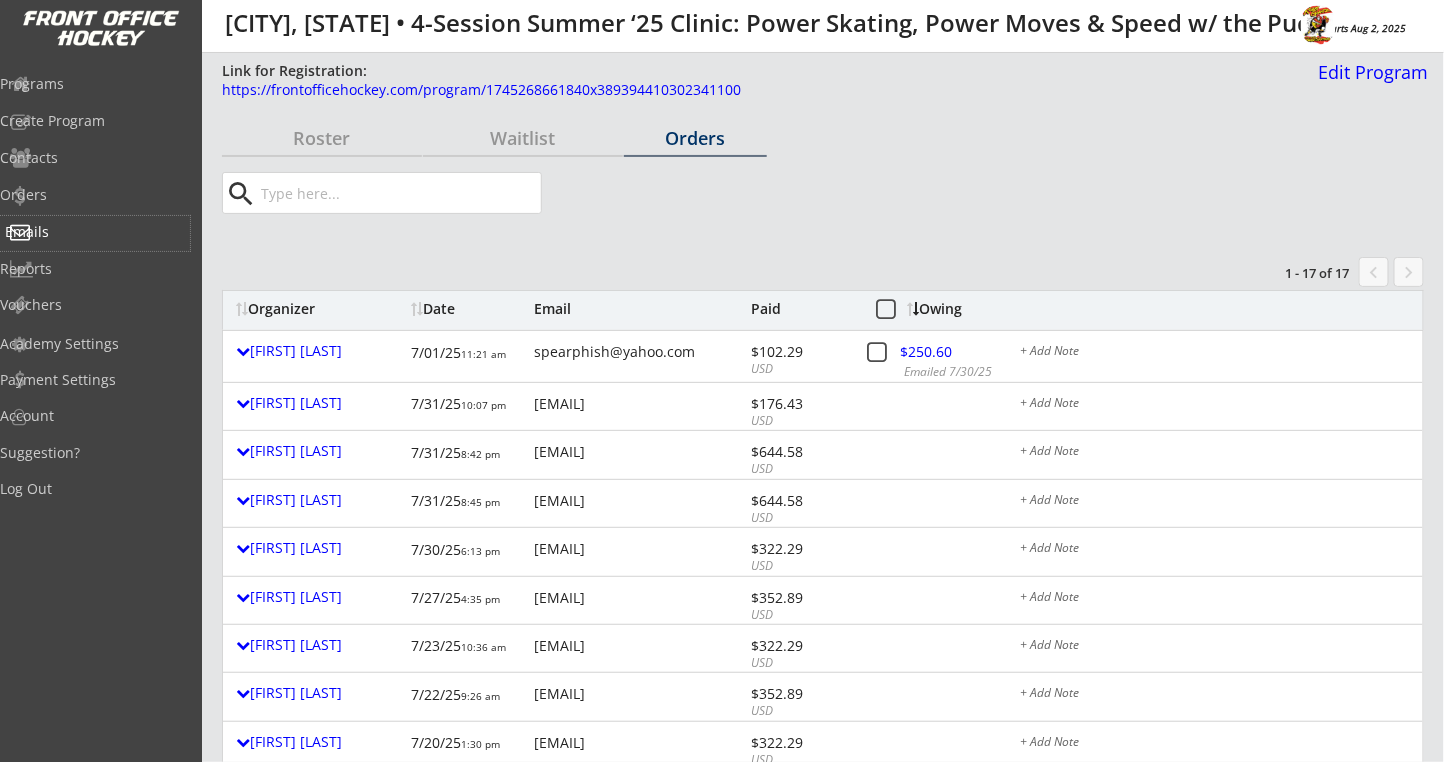 click on "Emails" at bounding box center (95, 233) 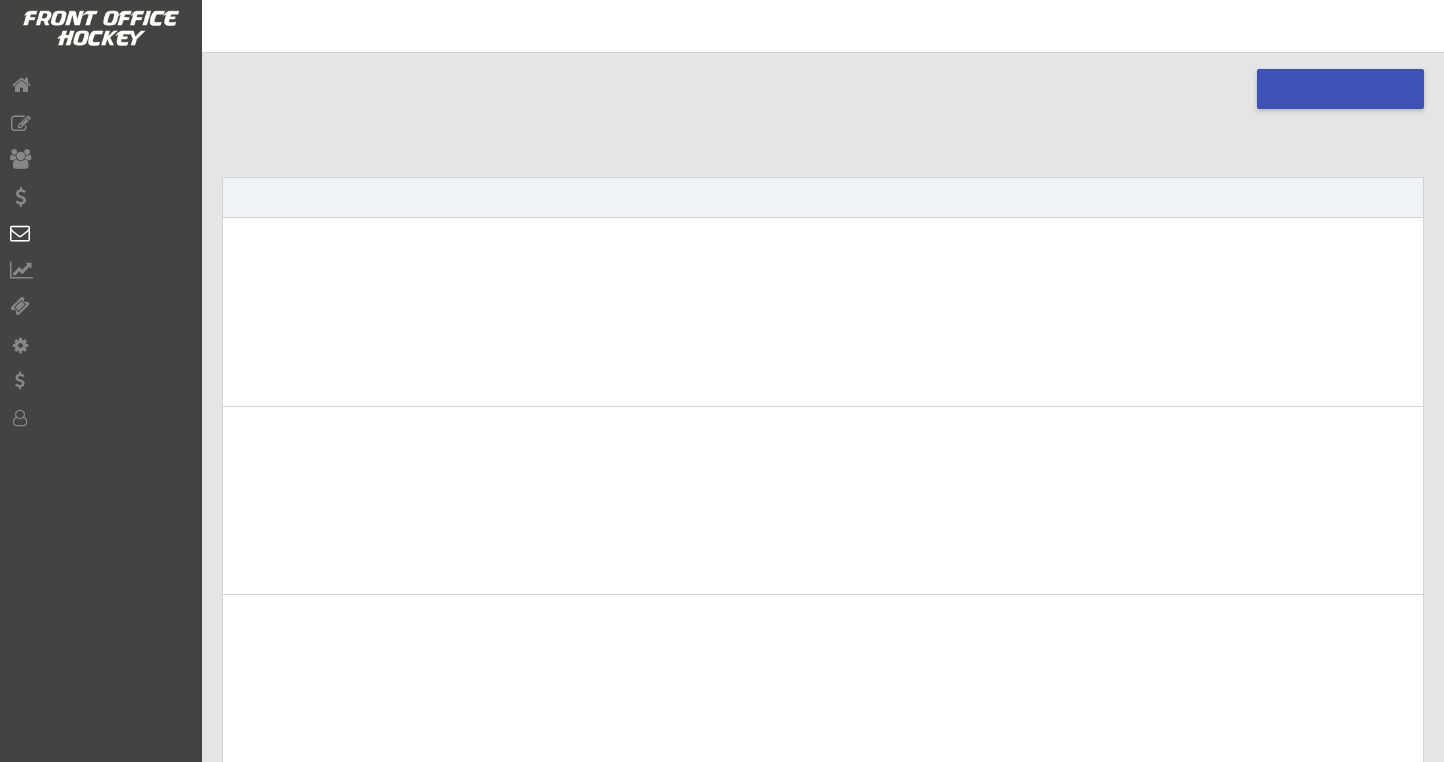 scroll, scrollTop: 0, scrollLeft: 0, axis: both 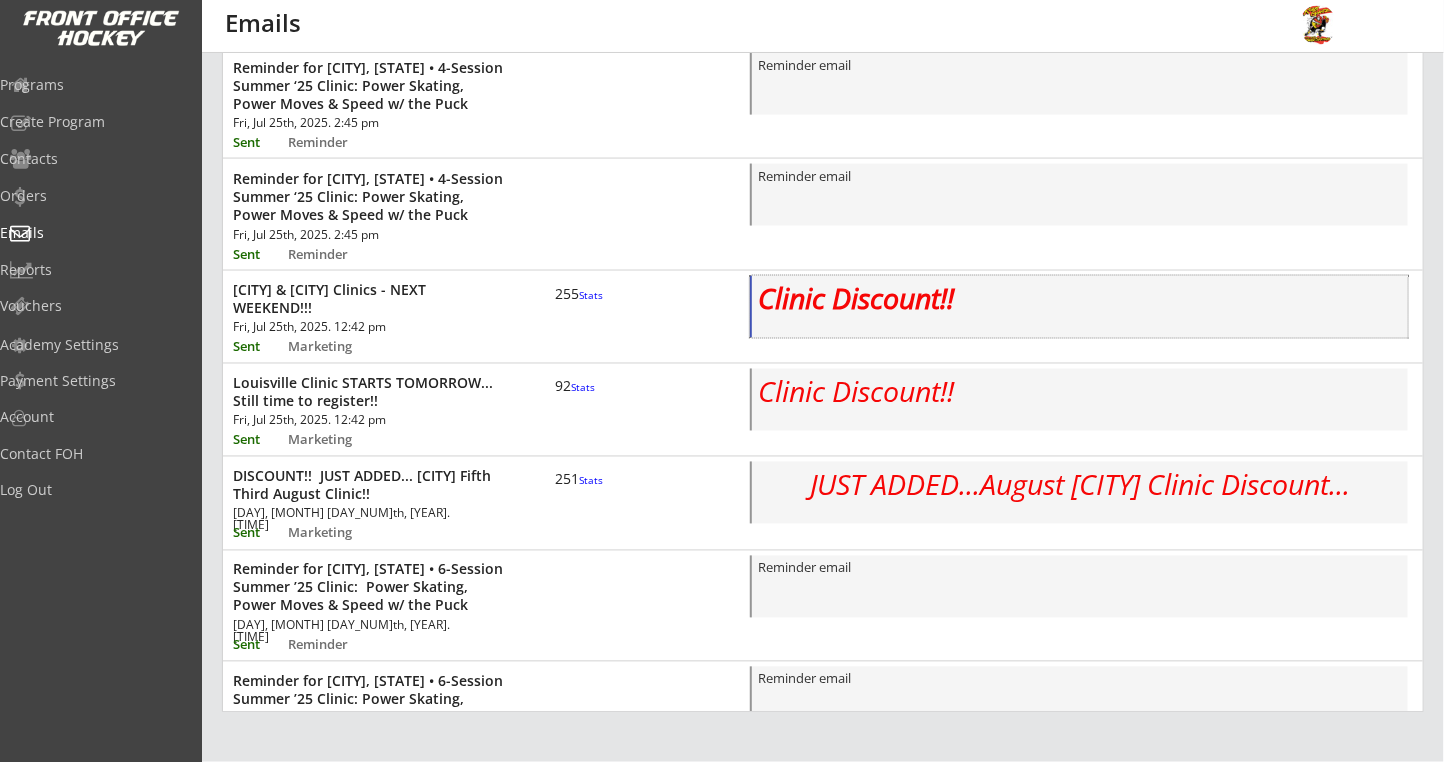 click on "Clinic Discount!!" at bounding box center (856, 298) 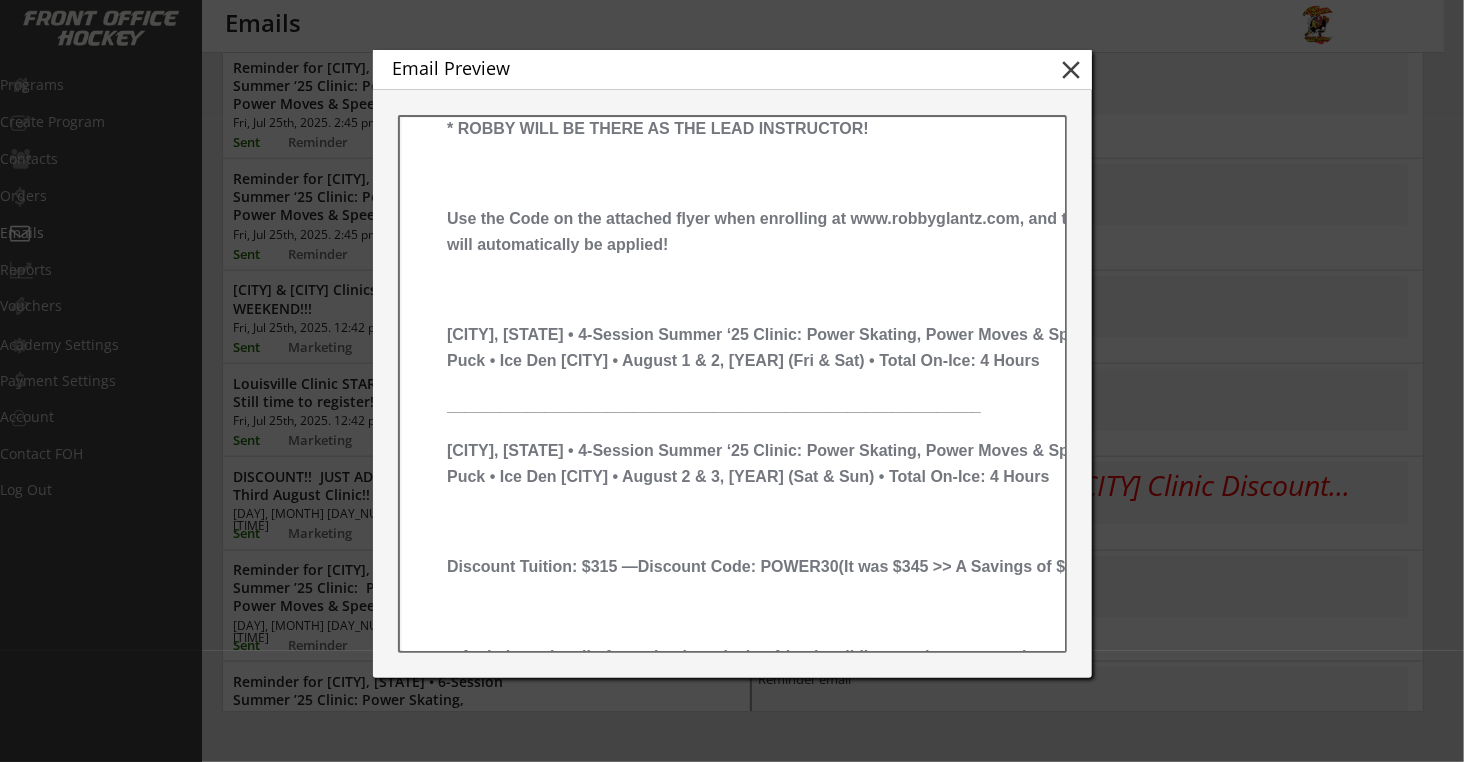 scroll, scrollTop: 0, scrollLeft: 0, axis: both 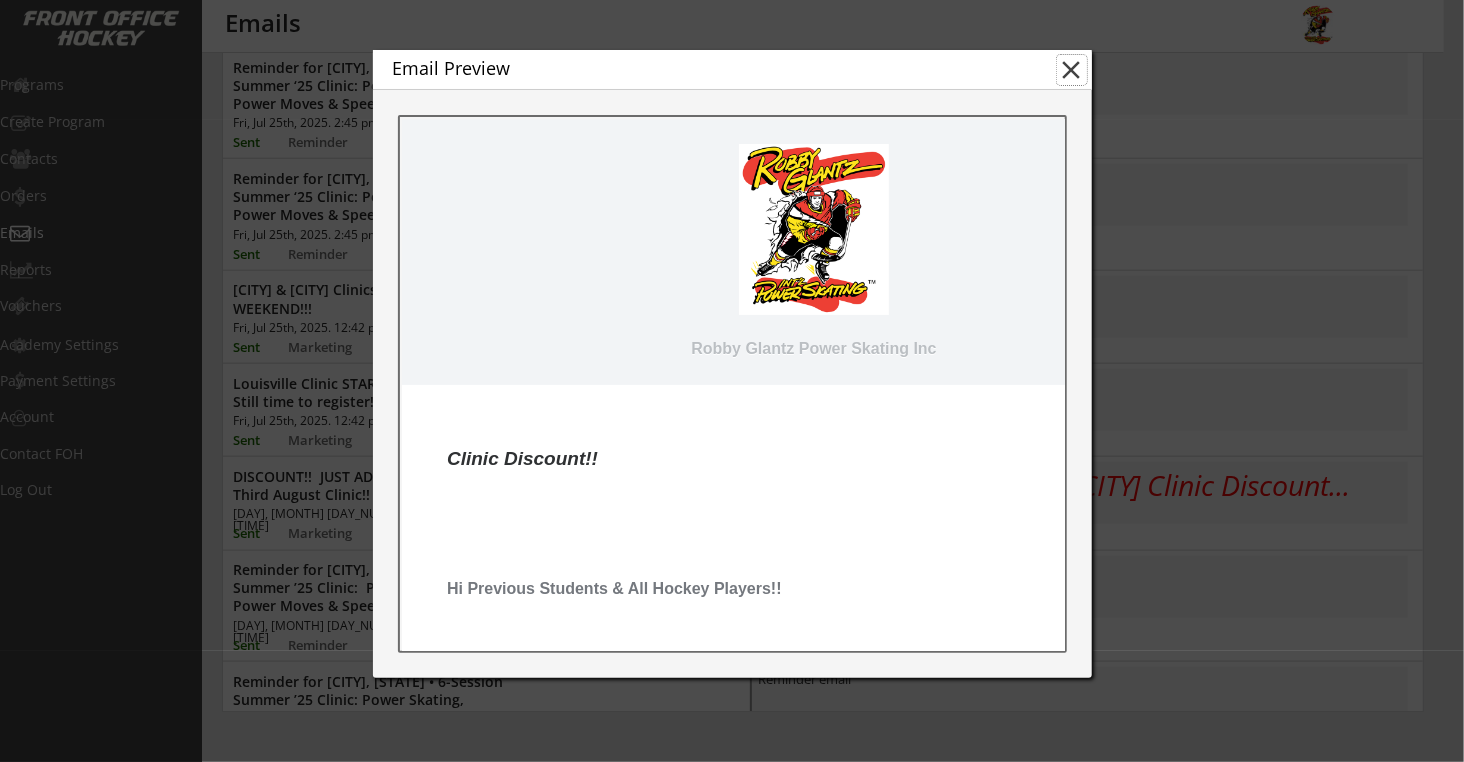 click on "close" at bounding box center [1072, 70] 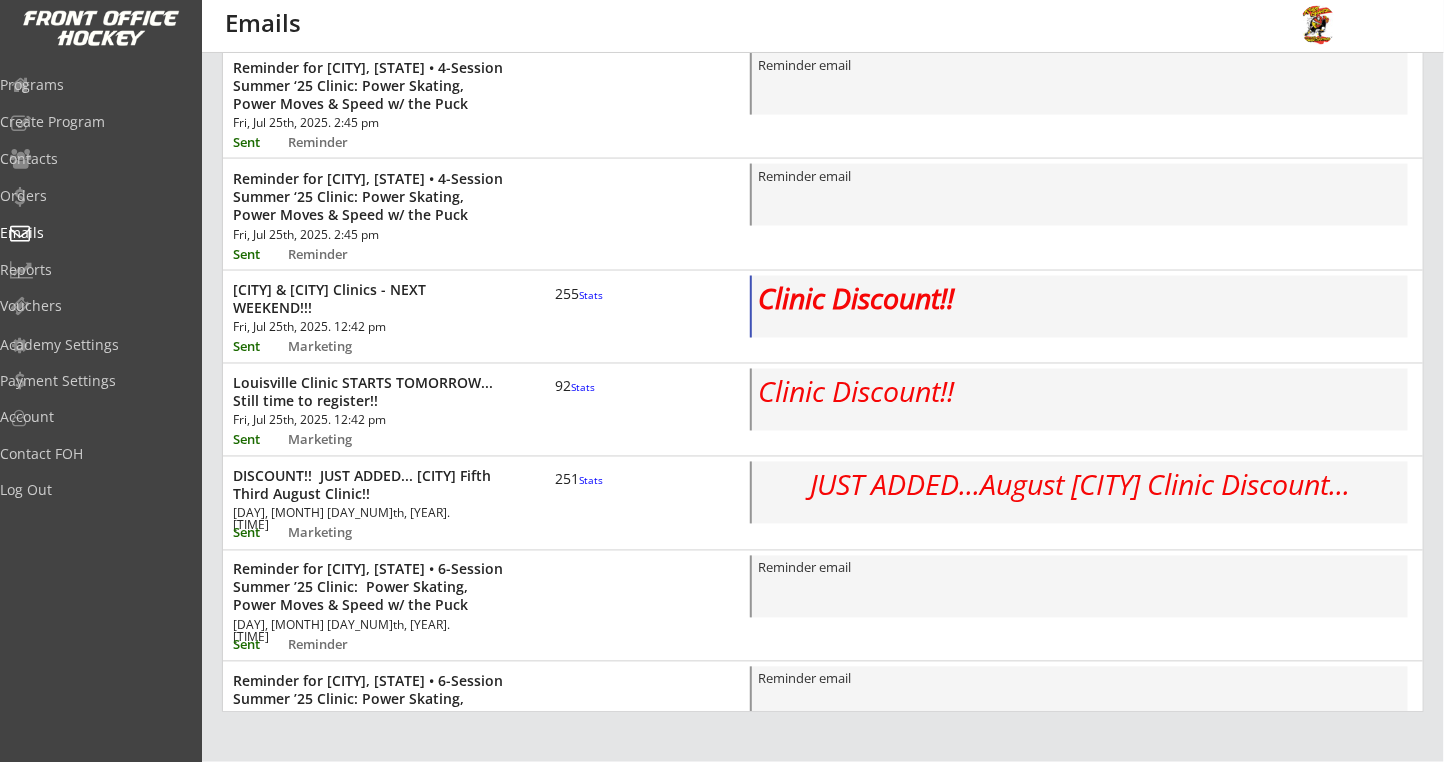 click on "Clinic Discount!!" at bounding box center [856, 298] 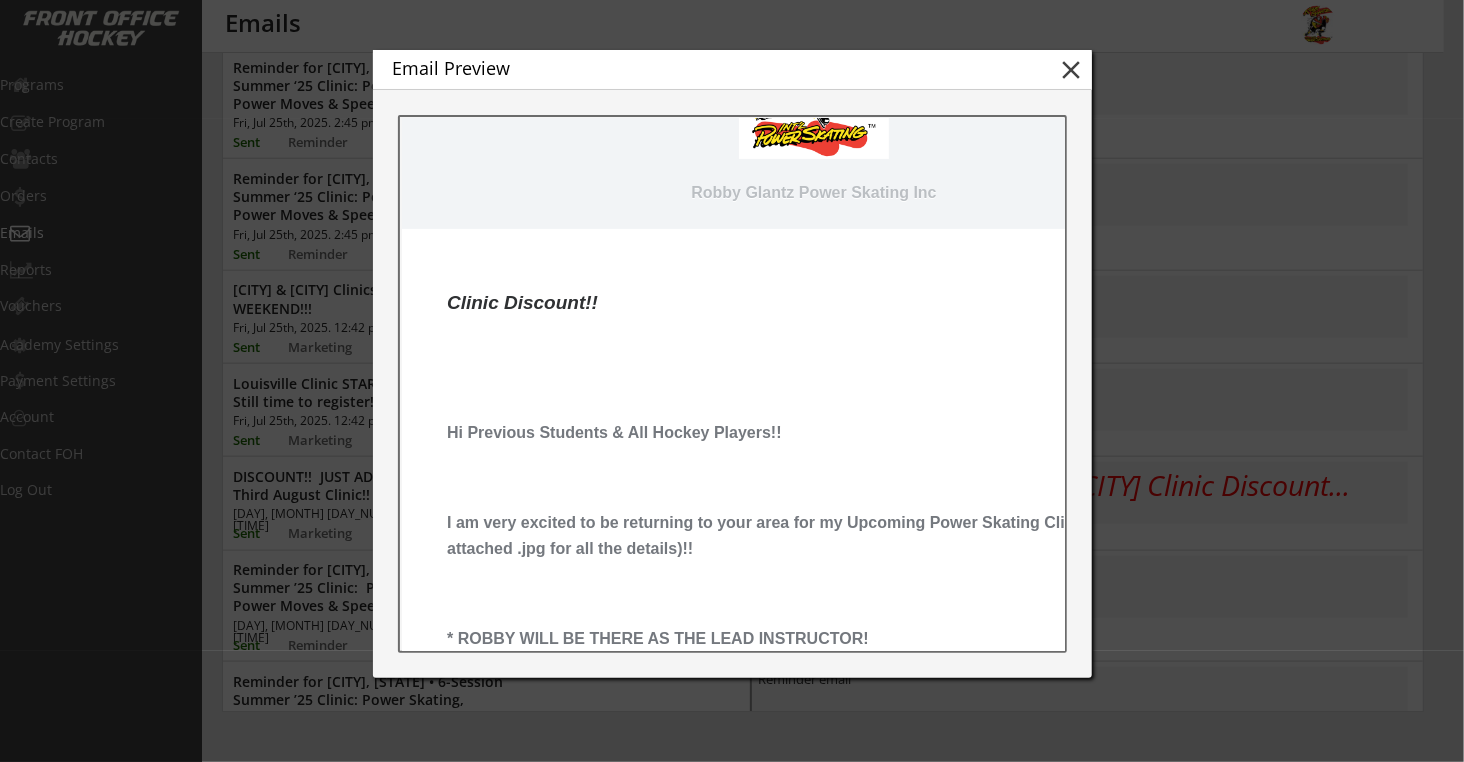 scroll, scrollTop: 0, scrollLeft: 0, axis: both 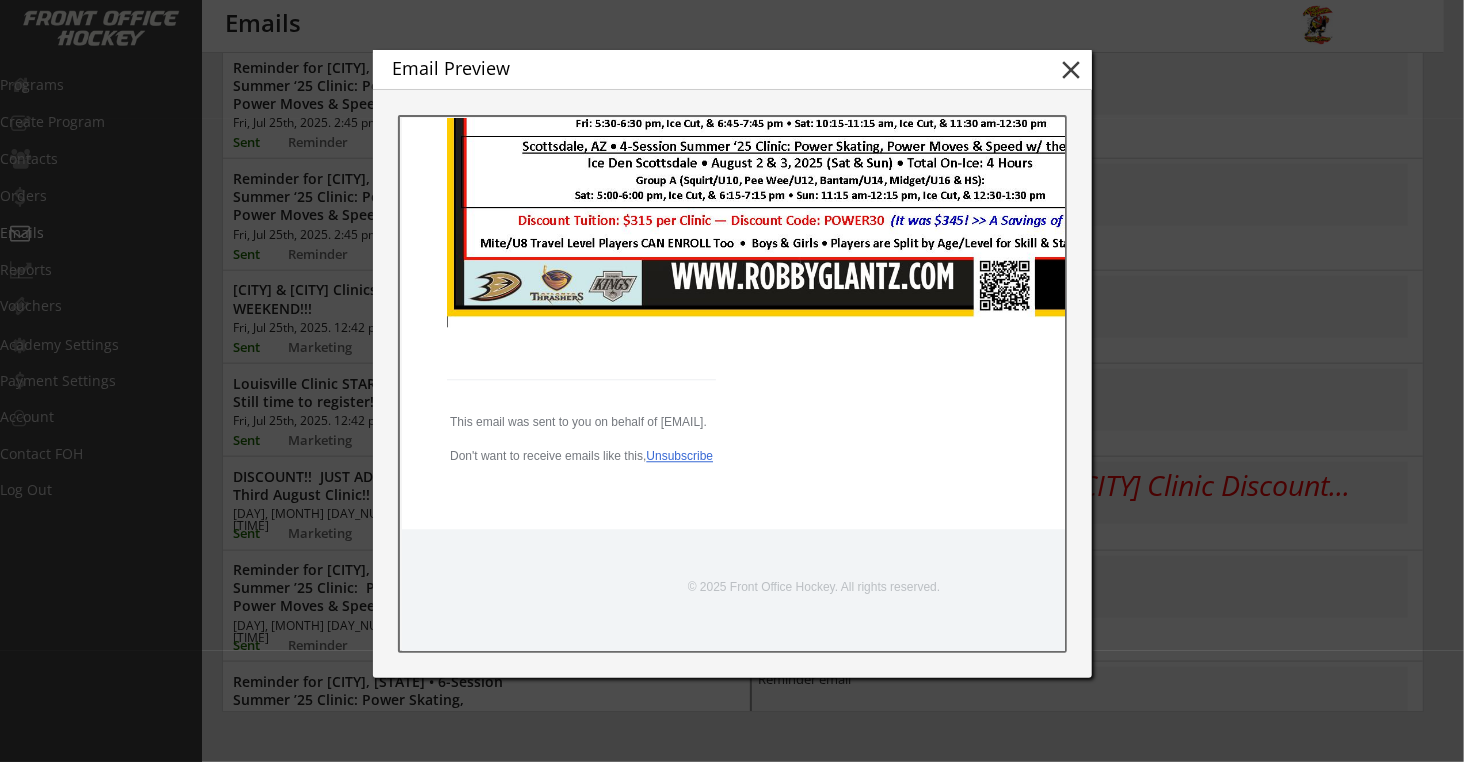 click on "close" at bounding box center (1072, 70) 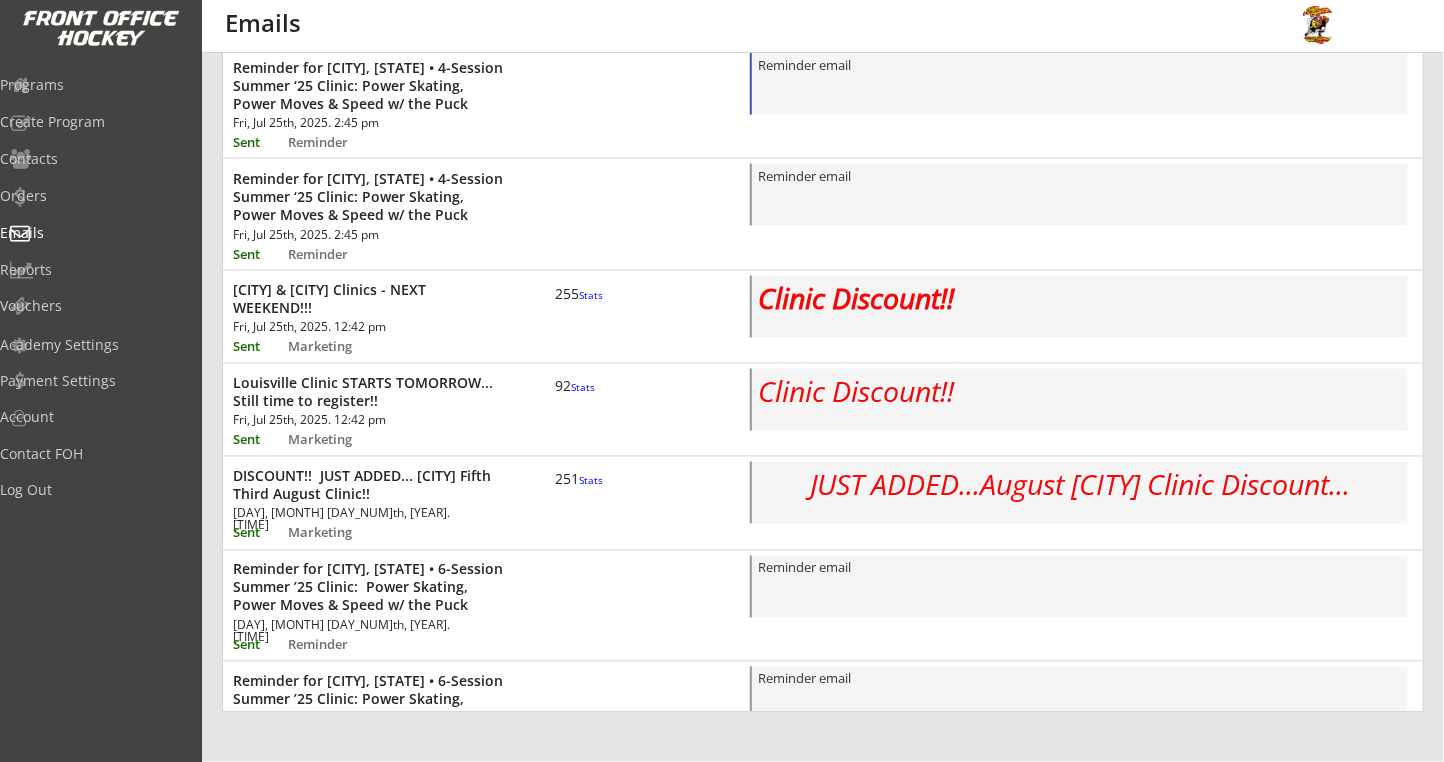 scroll, scrollTop: 0, scrollLeft: 0, axis: both 